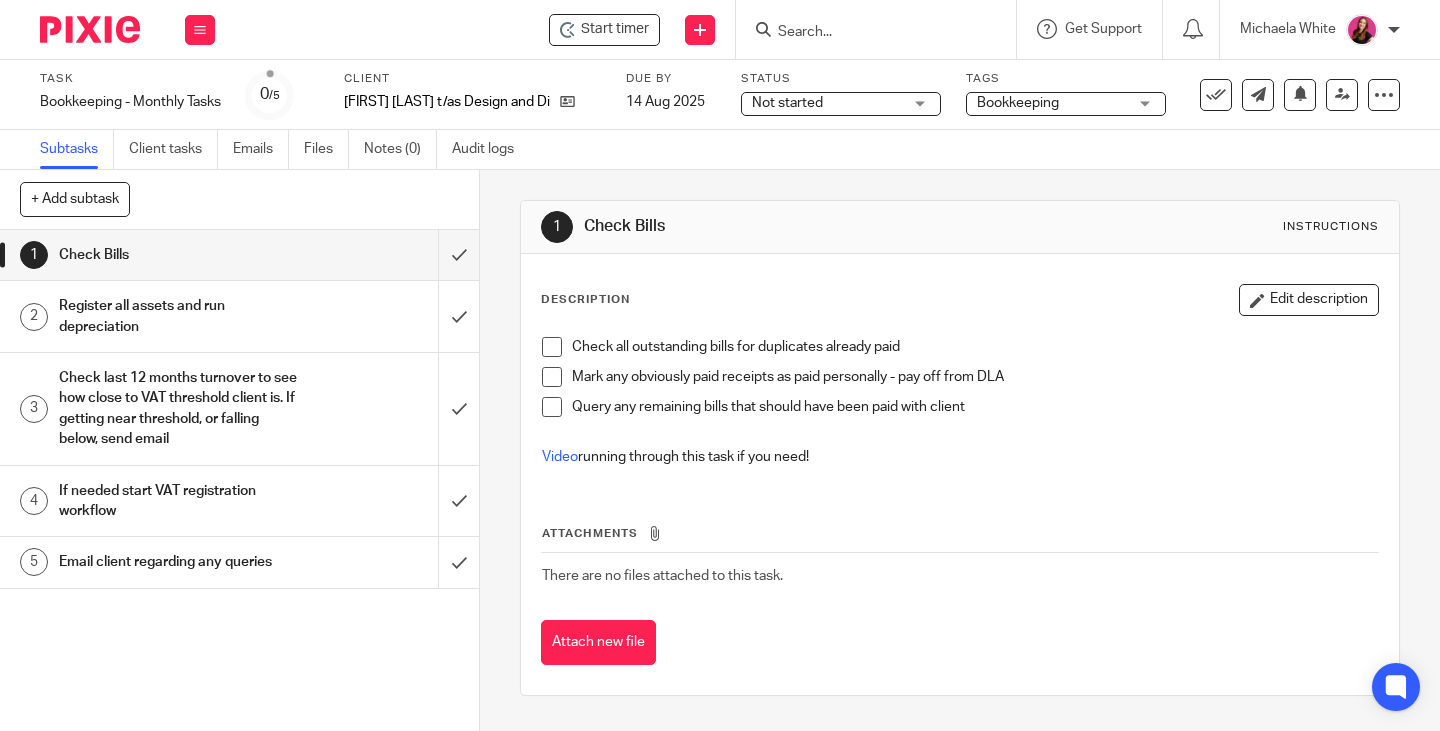 scroll, scrollTop: 0, scrollLeft: 0, axis: both 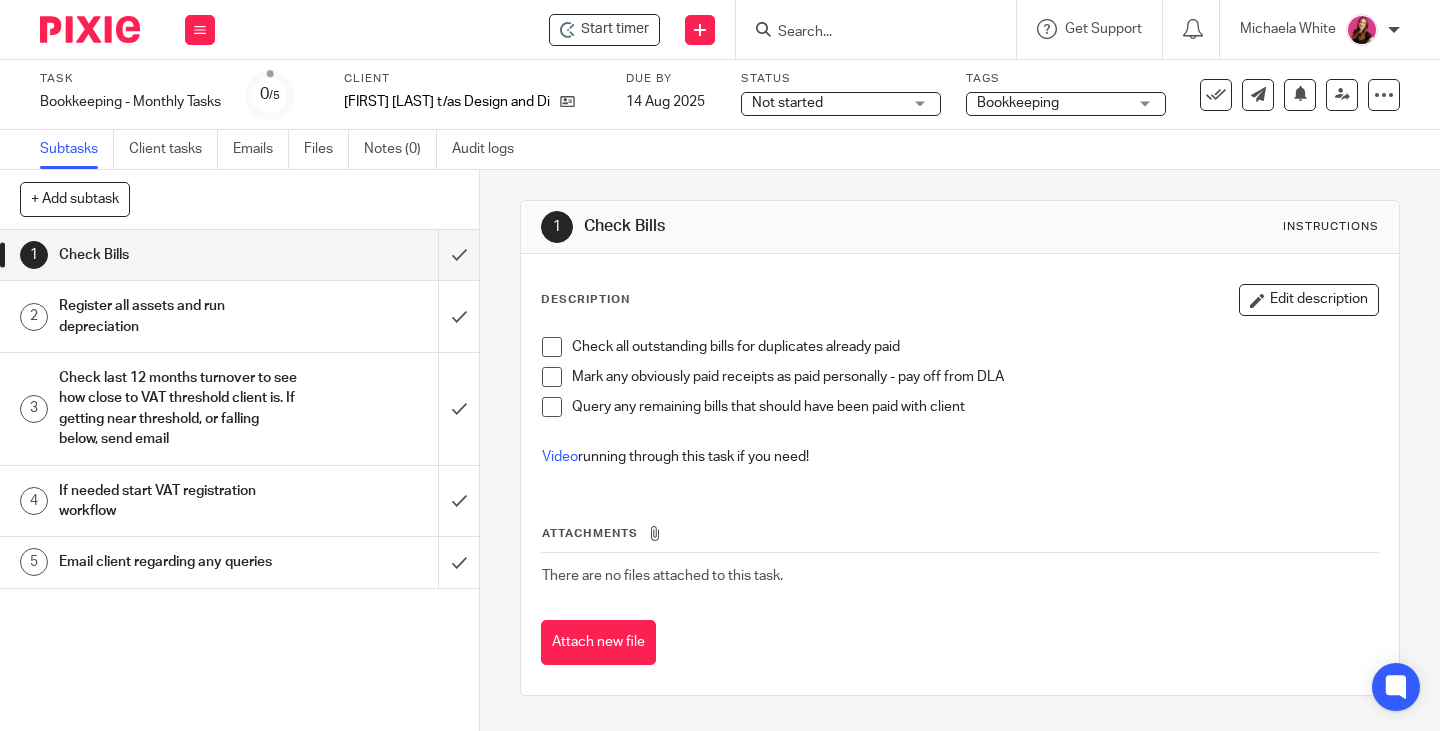 click on "Check all outstanding bills for duplicates already paid   Mark any obviously paid receipts as paid personally - pay off from DLA   Query any remaining bills that should have been paid with client Video  running through this task if you need!" at bounding box center [960, 405] 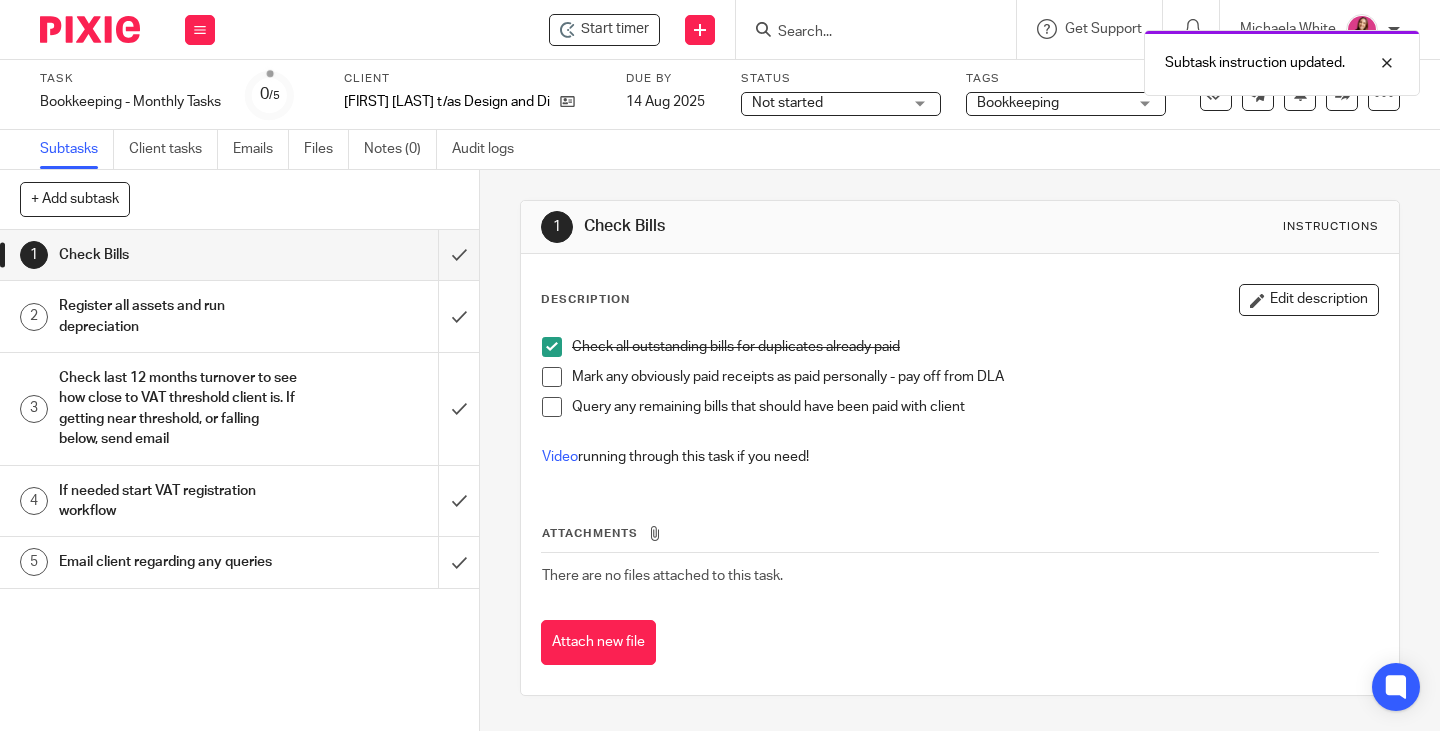 click at bounding box center [552, 377] 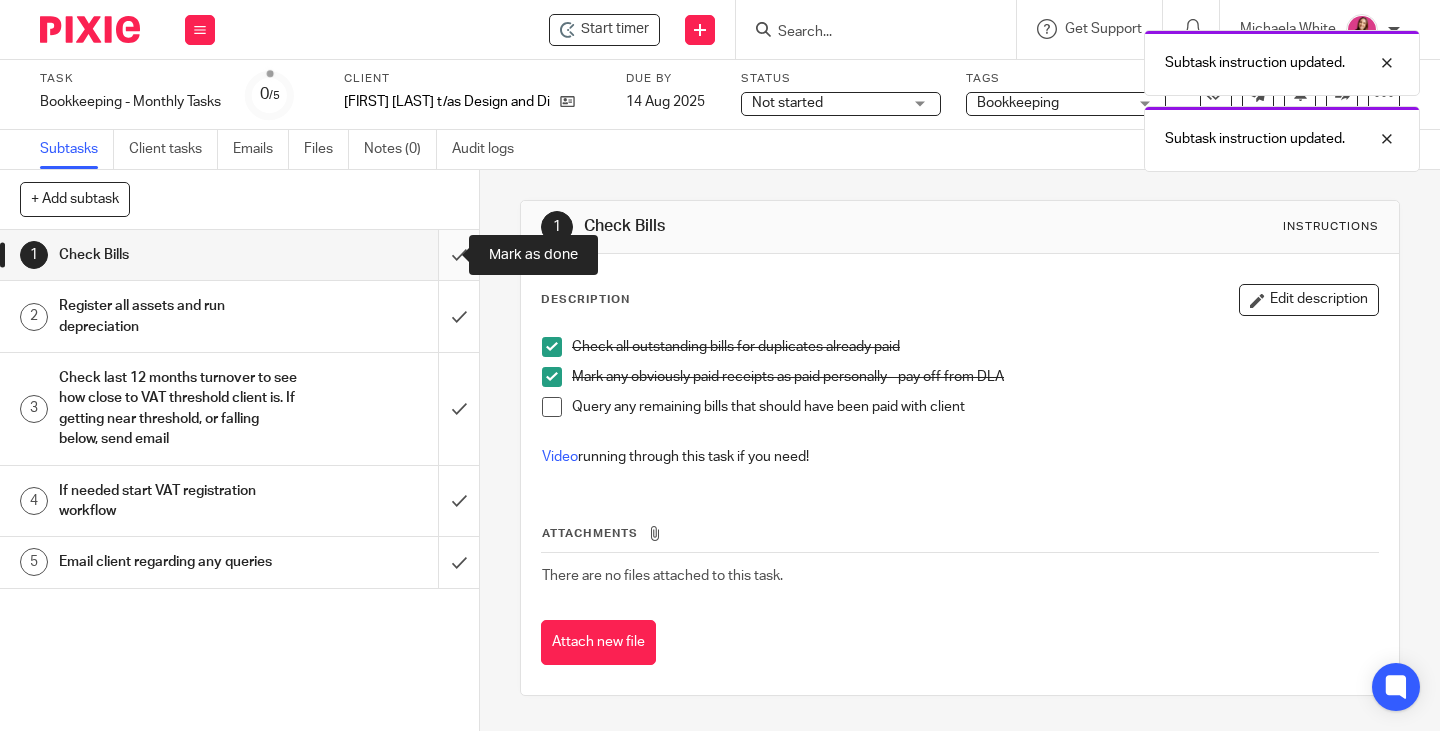 click at bounding box center [239, 255] 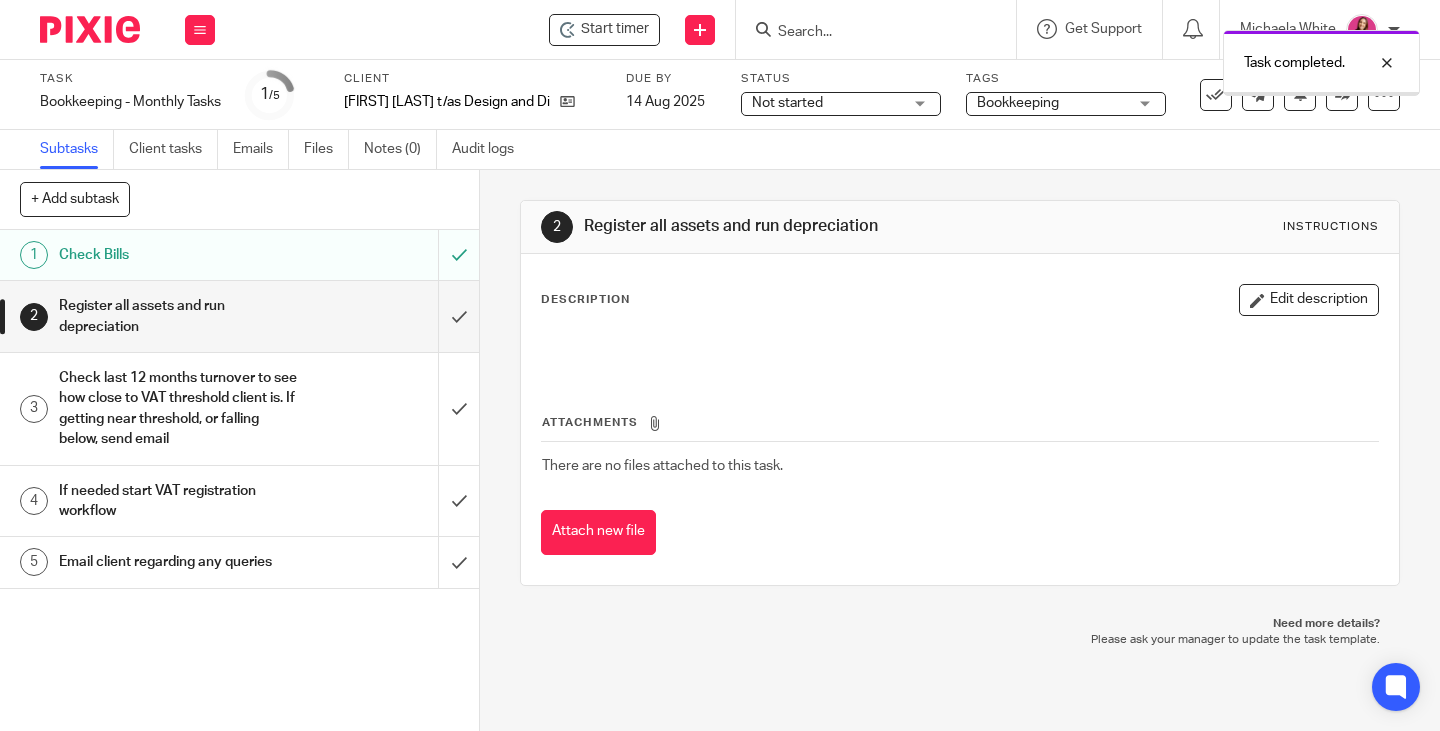 scroll, scrollTop: 0, scrollLeft: 0, axis: both 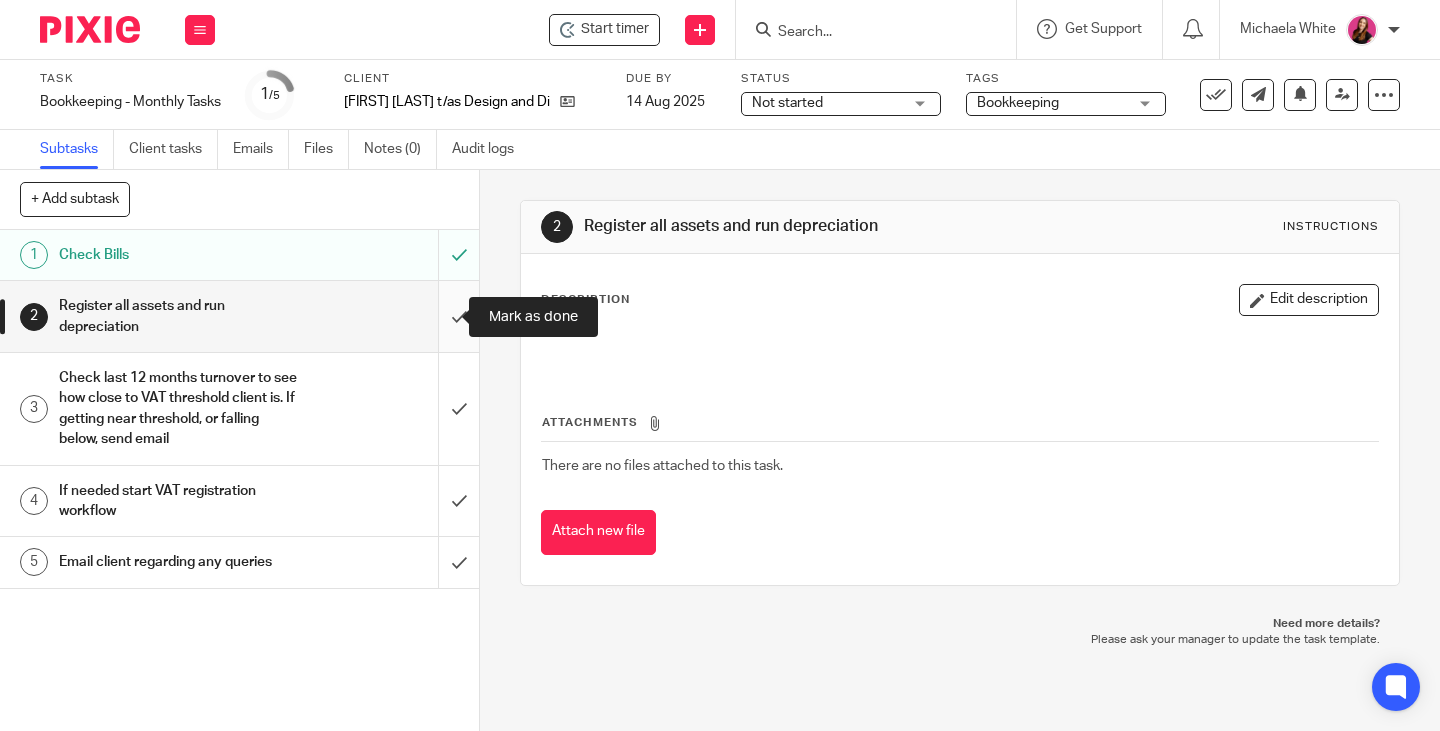 click at bounding box center [239, 316] 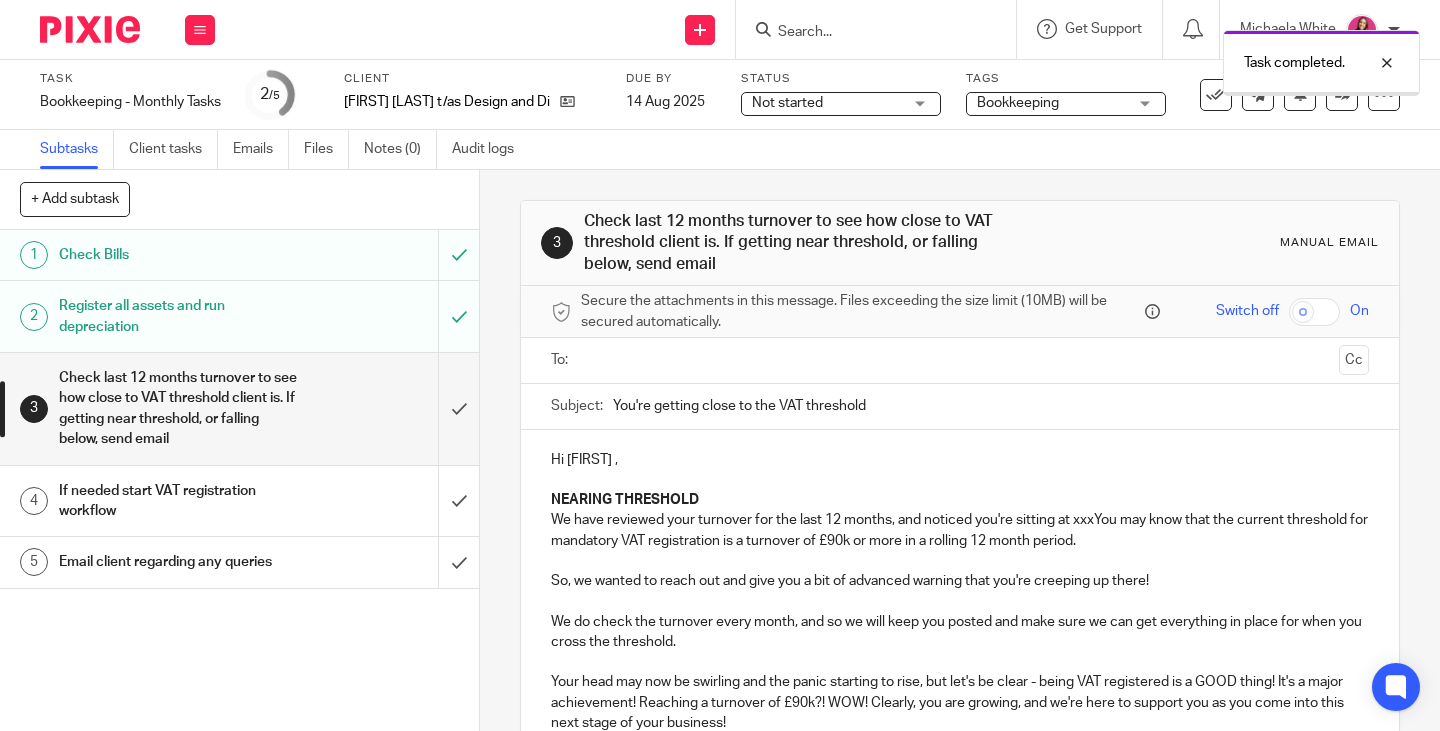 scroll, scrollTop: 0, scrollLeft: 0, axis: both 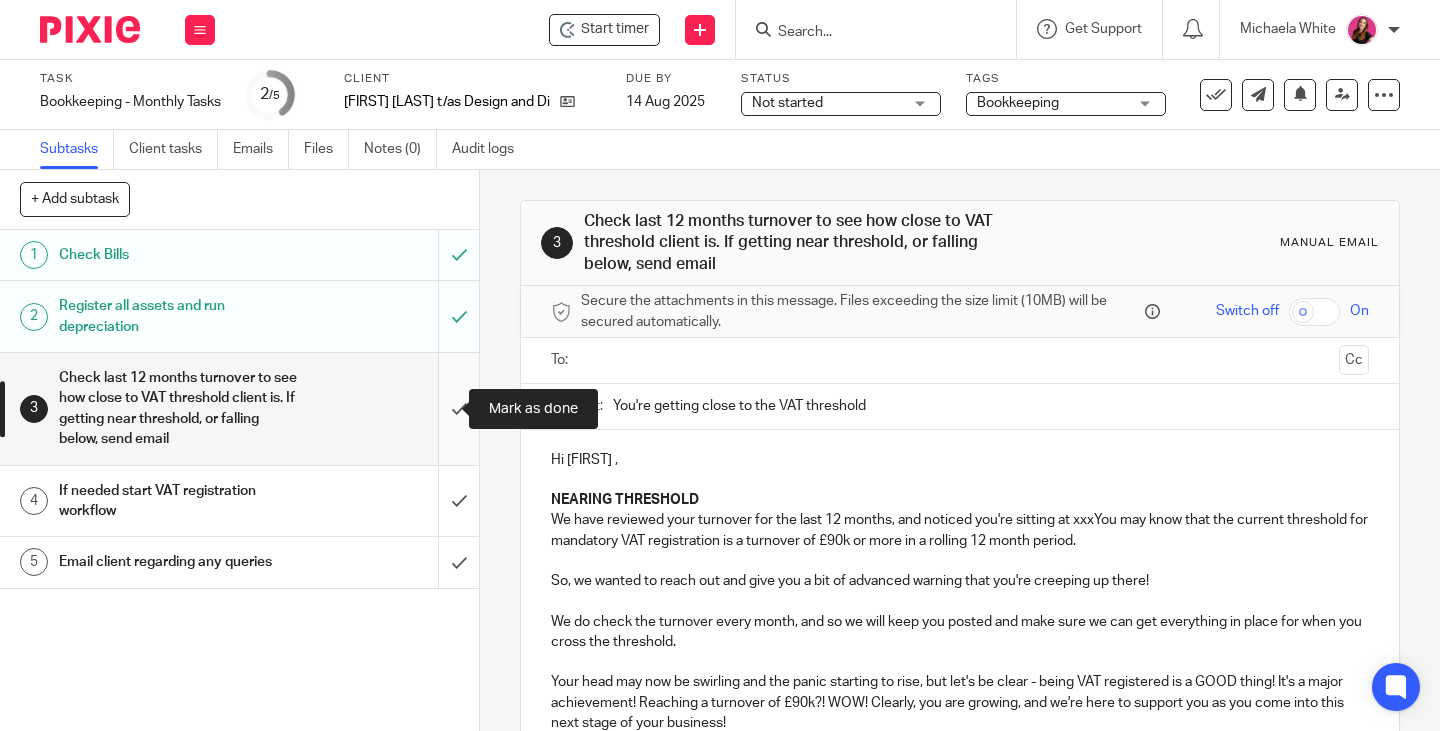 click at bounding box center [239, 408] 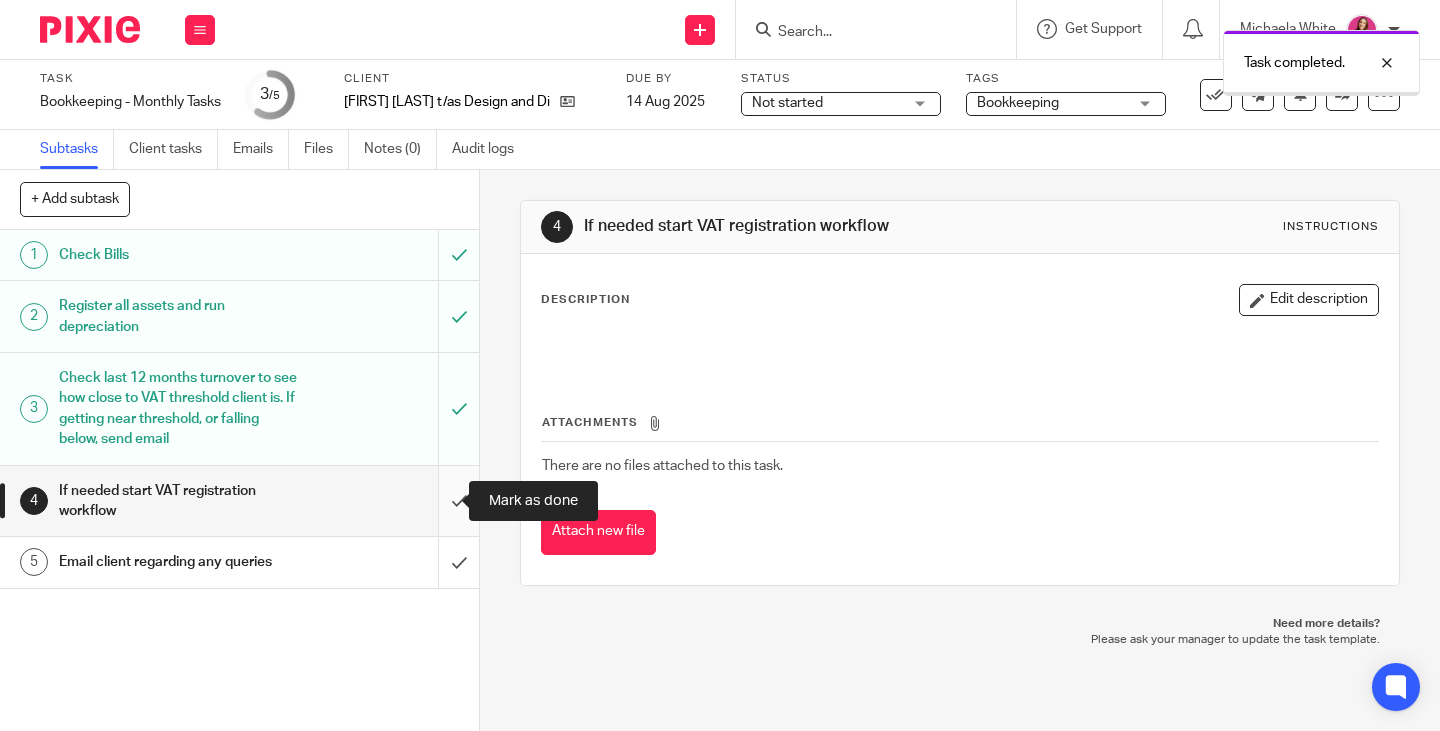 click at bounding box center (239, 501) 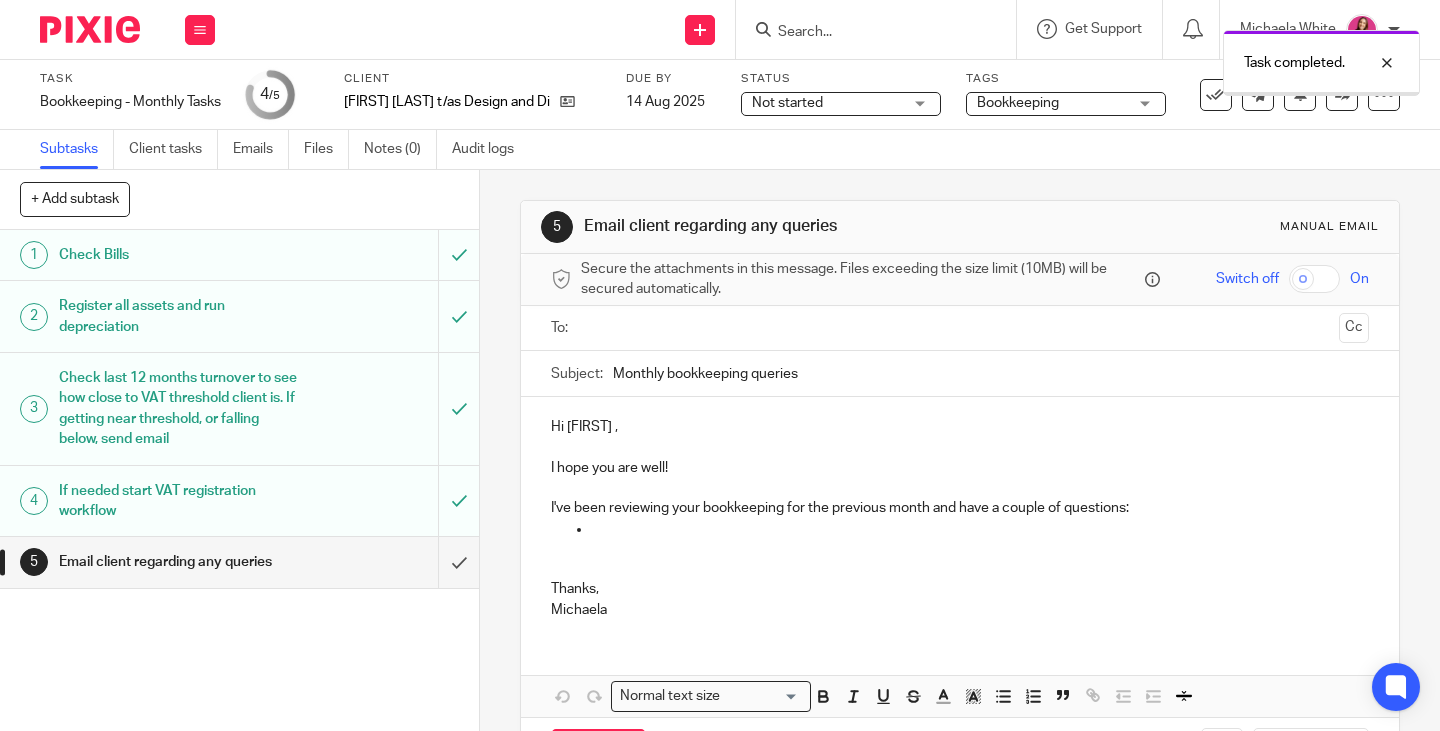 scroll, scrollTop: 0, scrollLeft: 0, axis: both 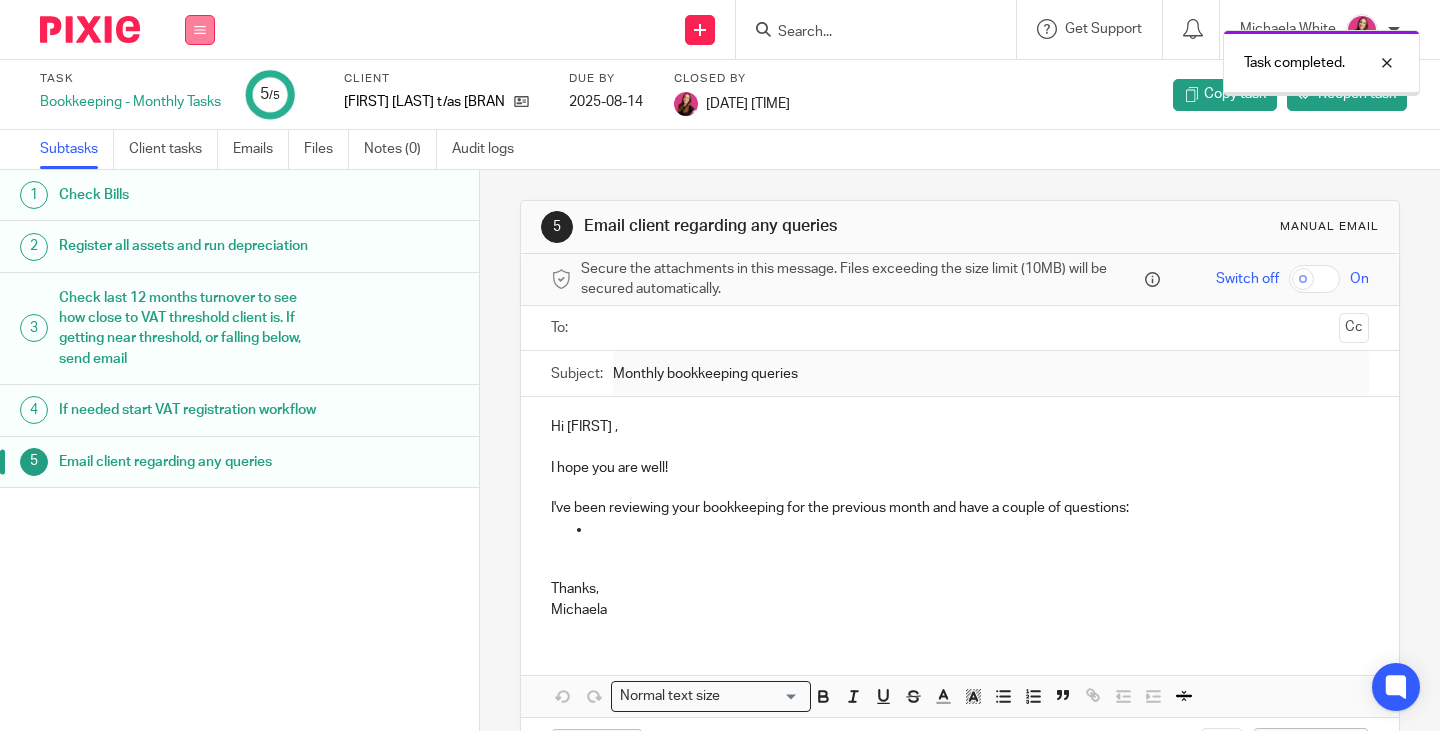 click at bounding box center (200, 30) 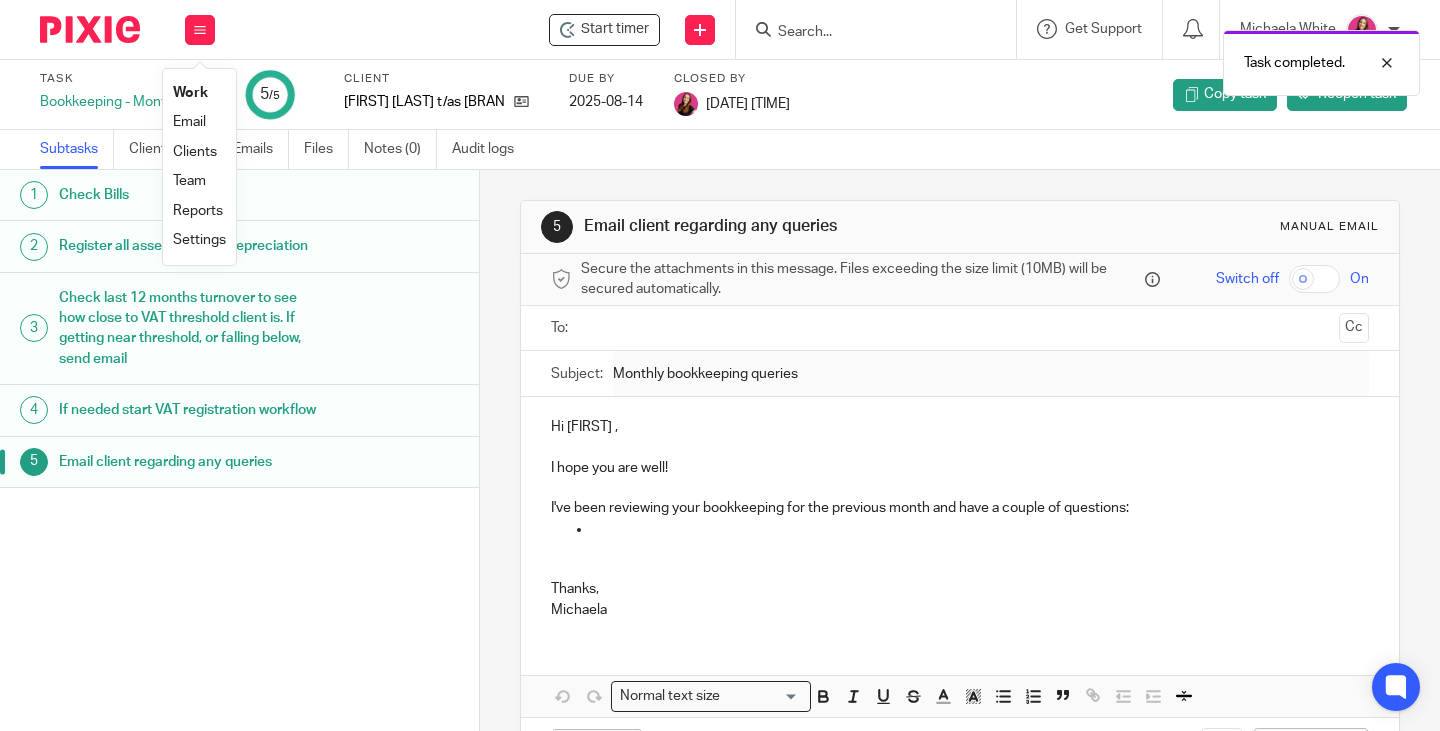 click on "Work" at bounding box center [190, 93] 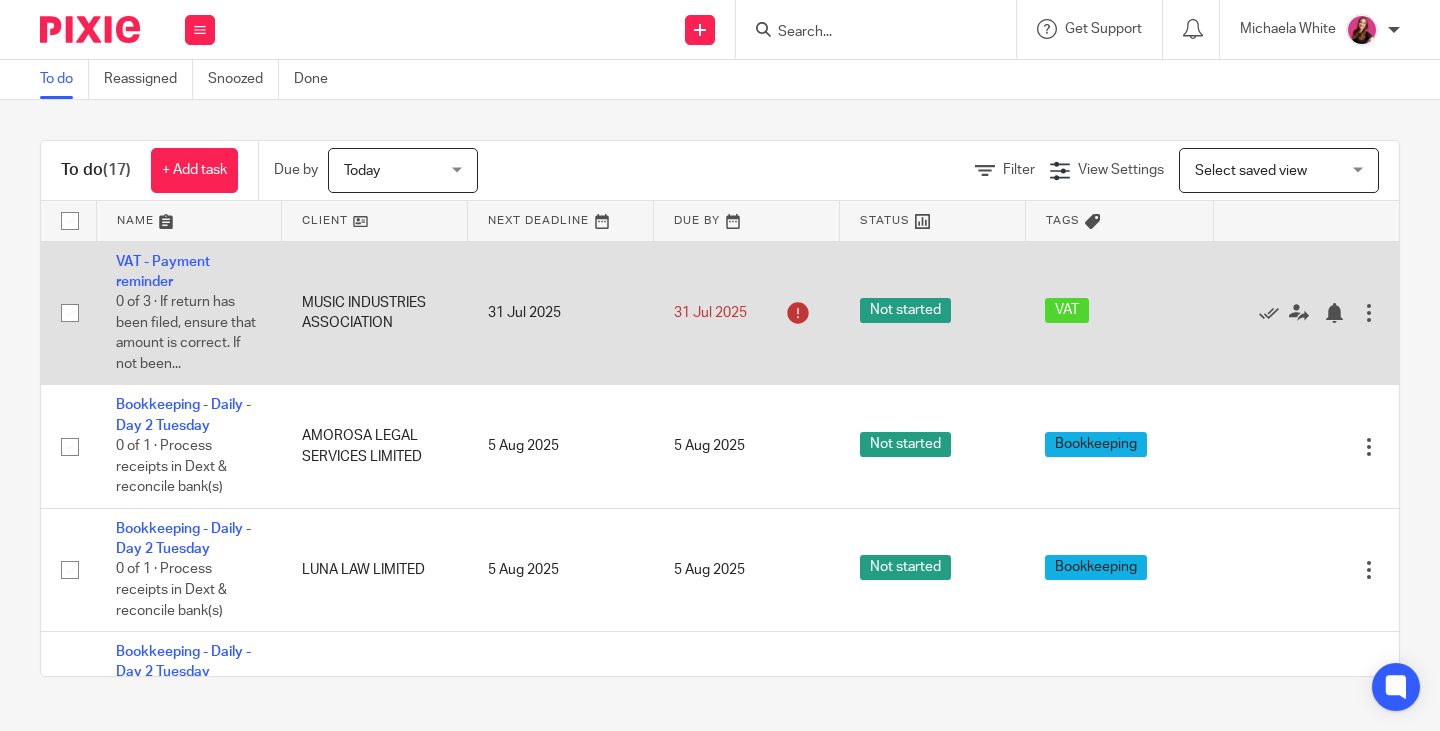 scroll, scrollTop: 0, scrollLeft: 0, axis: both 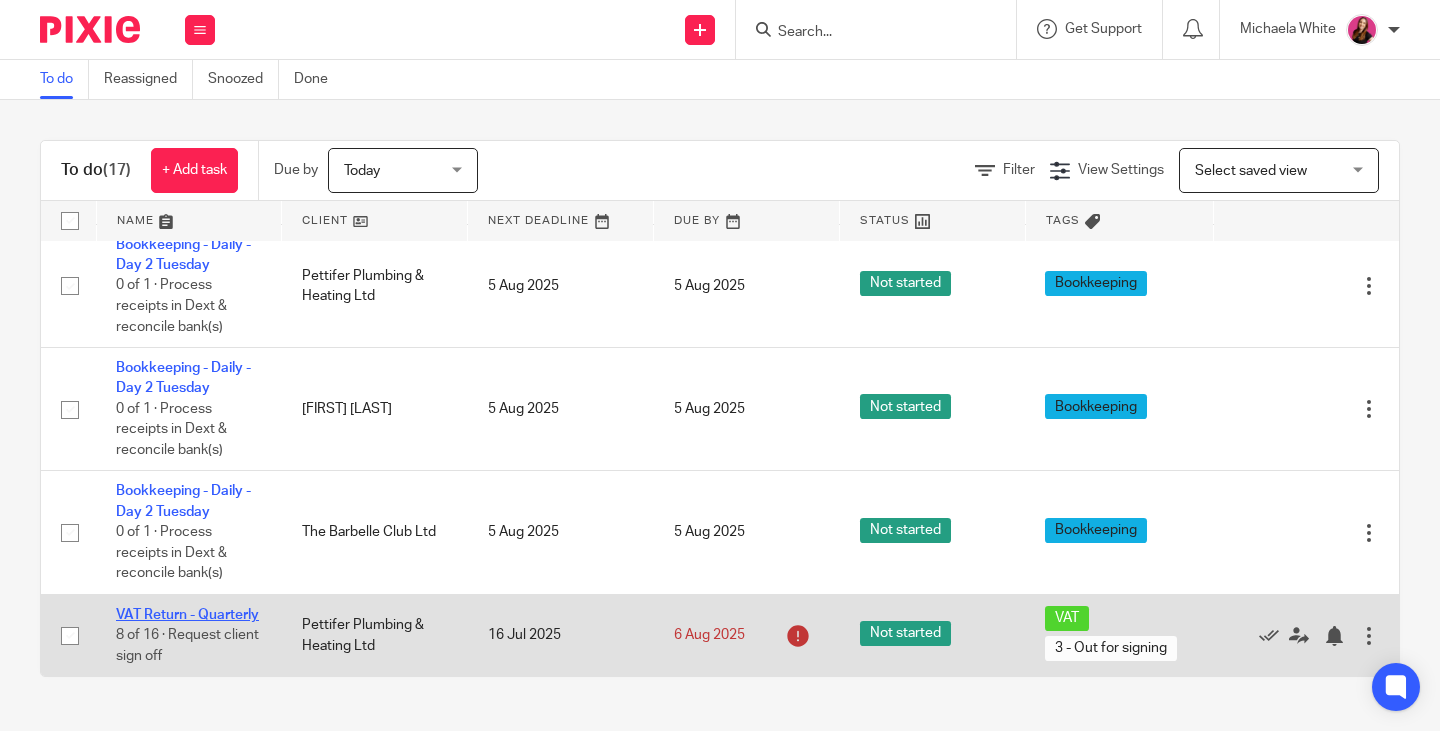 click on "VAT Return - Quarterly" at bounding box center [187, 615] 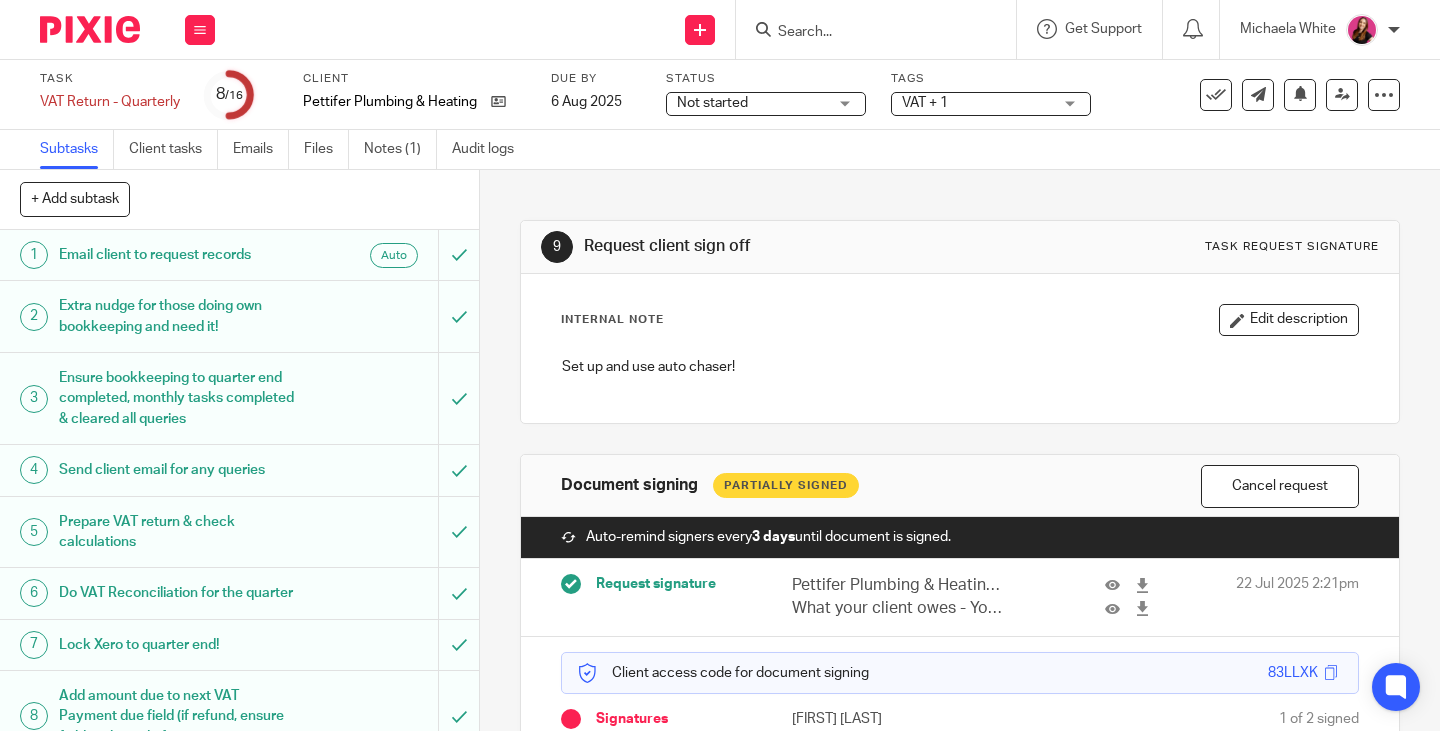 scroll, scrollTop: 0, scrollLeft: 0, axis: both 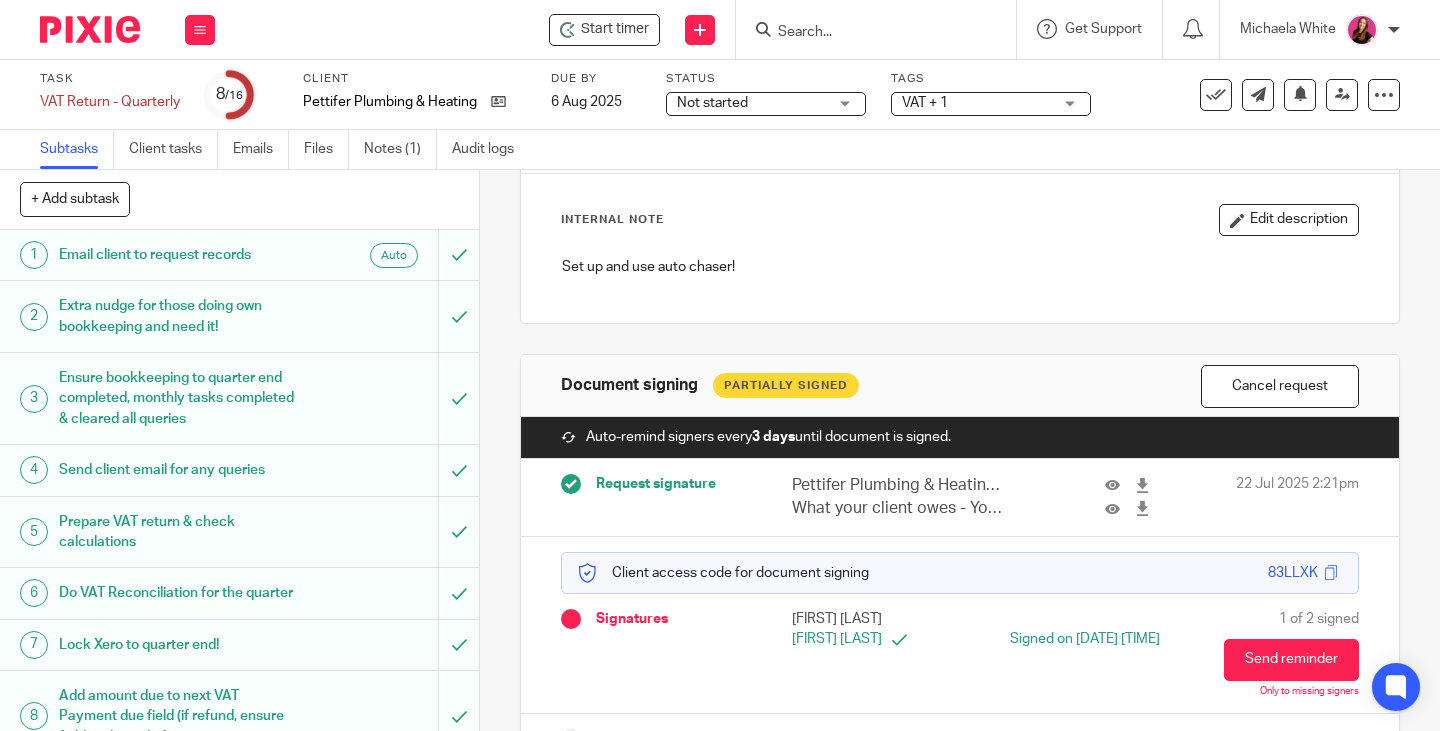 click on "VAT + 1" at bounding box center [977, 103] 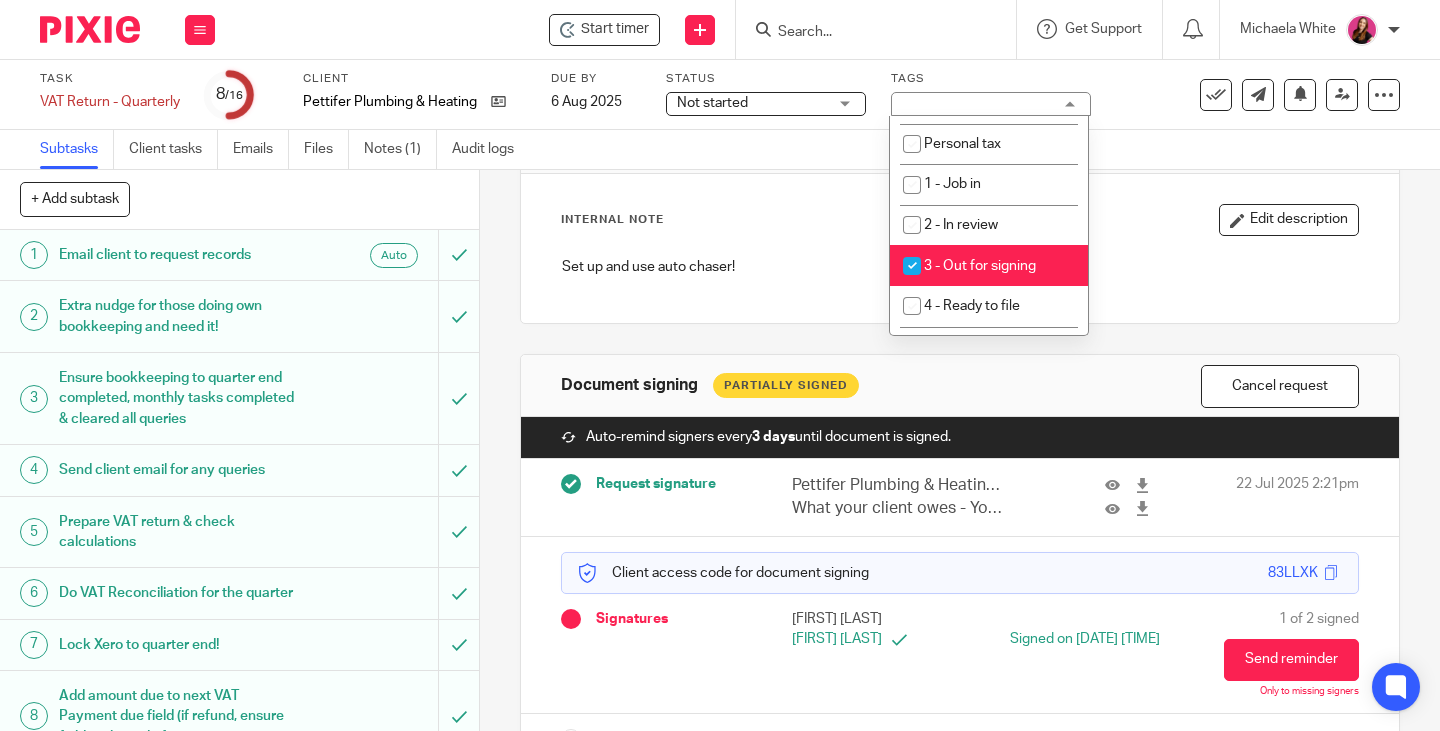 scroll, scrollTop: 400, scrollLeft: 0, axis: vertical 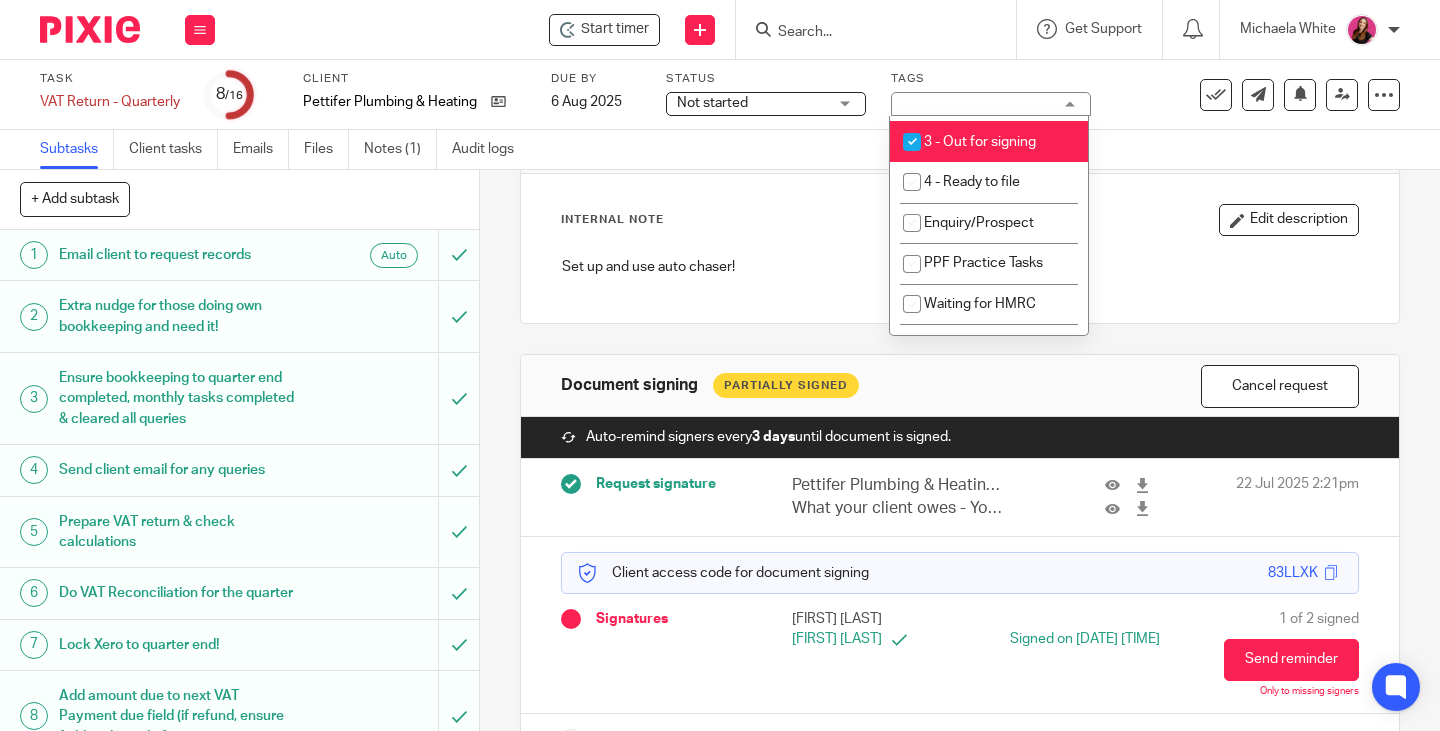 click on "3 - Out for signing" at bounding box center [980, 142] 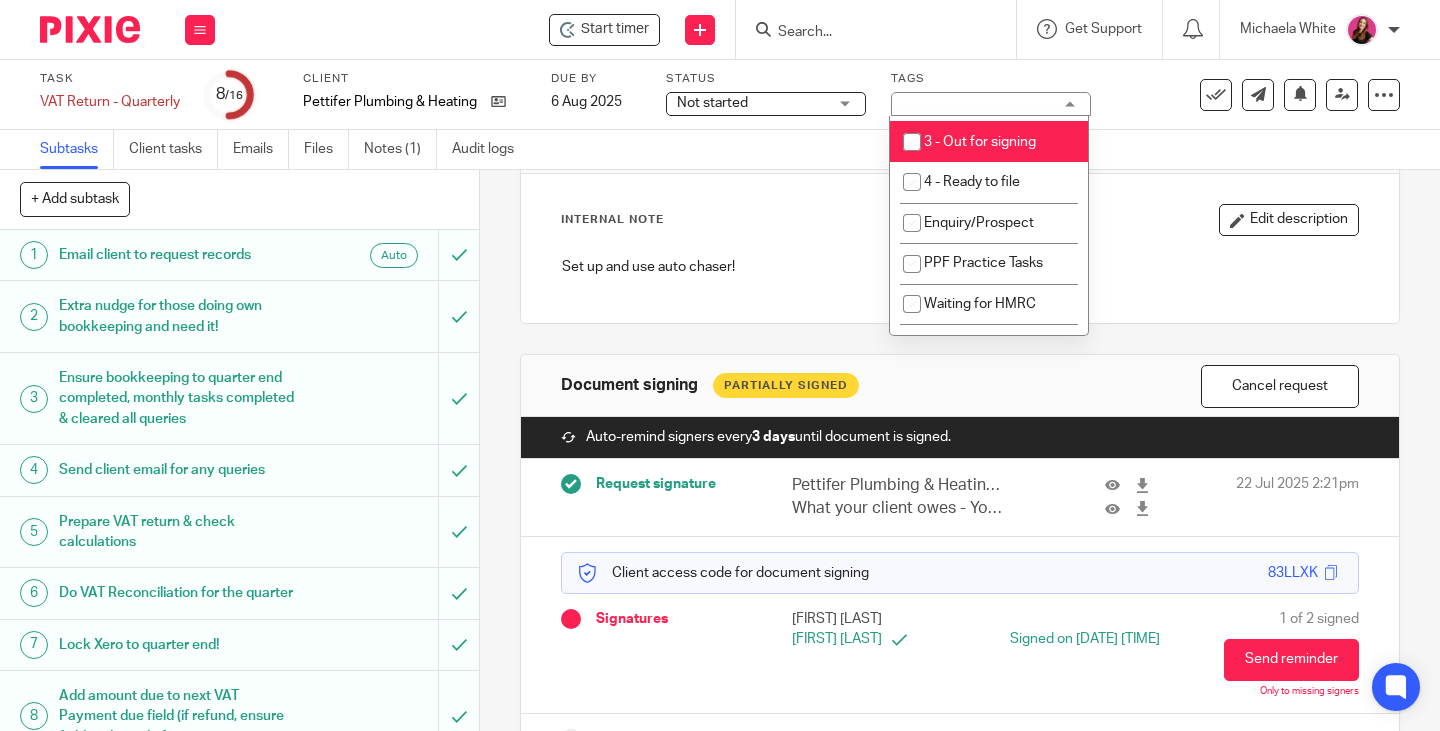 checkbox on "false" 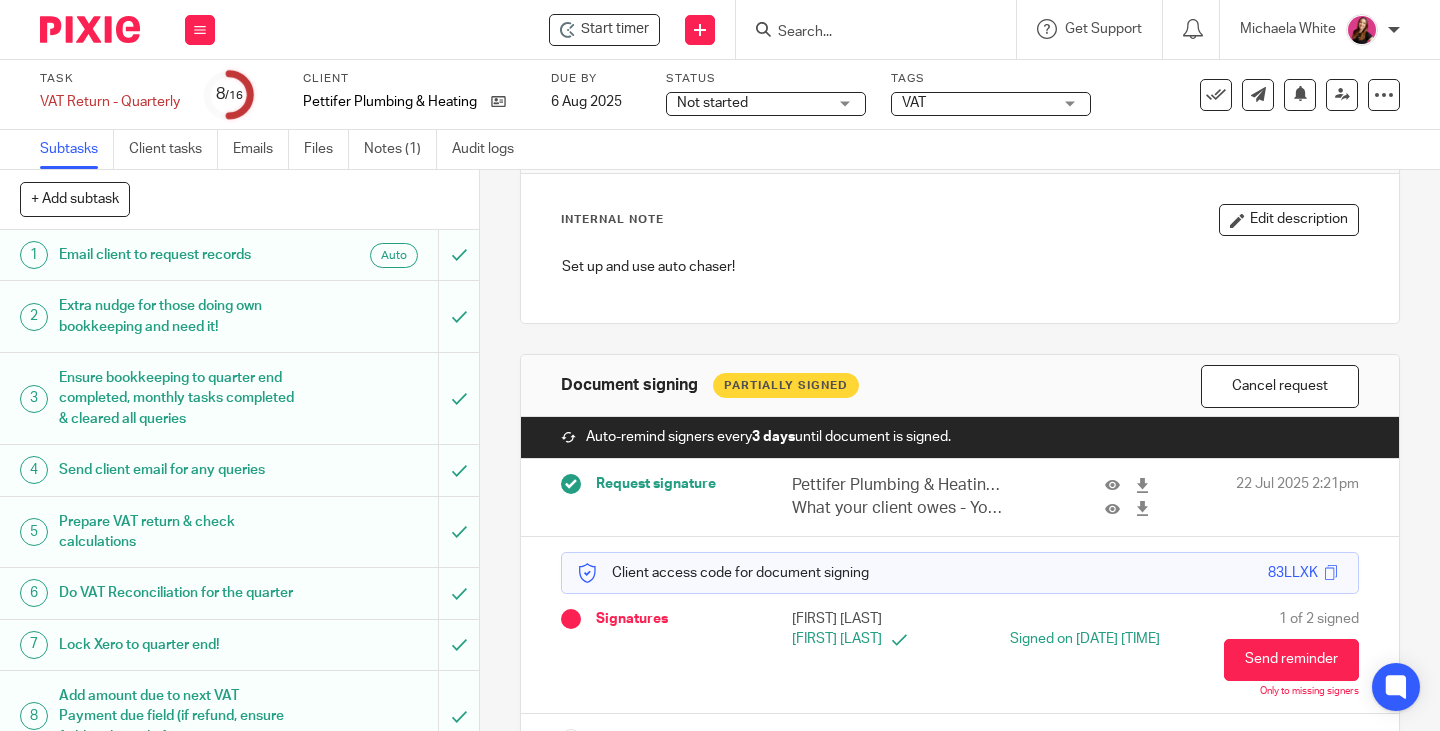 click on "Document signing
Partially Signed" at bounding box center (760, 385) 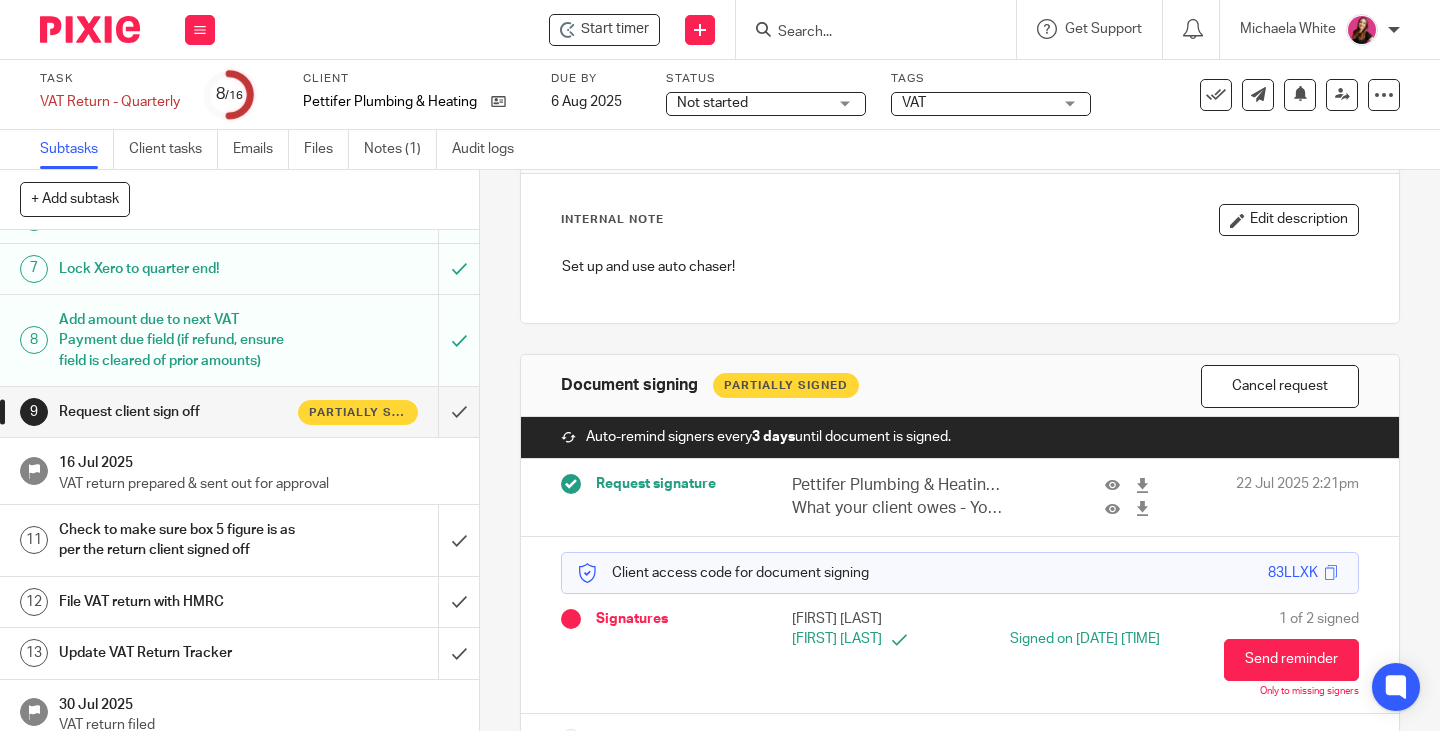 scroll, scrollTop: 400, scrollLeft: 0, axis: vertical 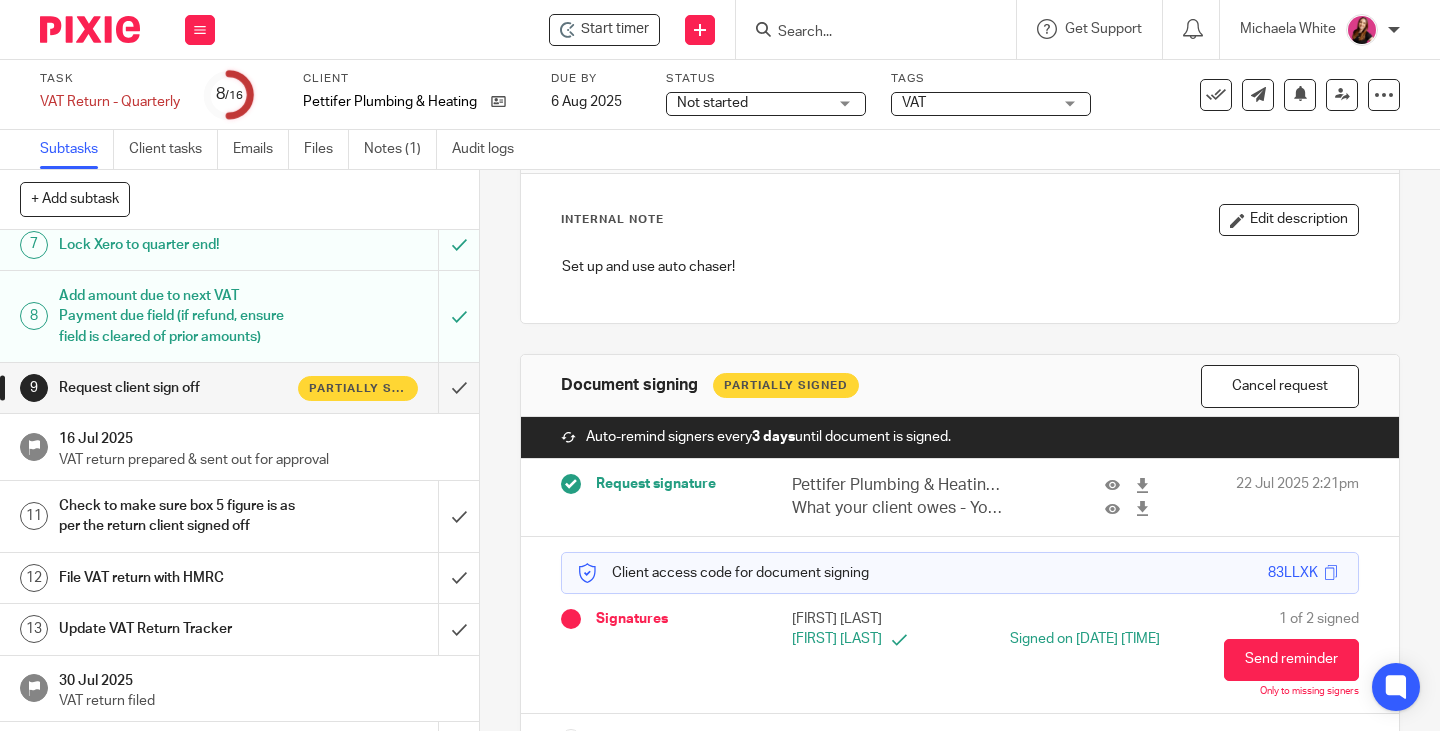 click on "[FIRST] [LAST]" at bounding box center [876, 639] 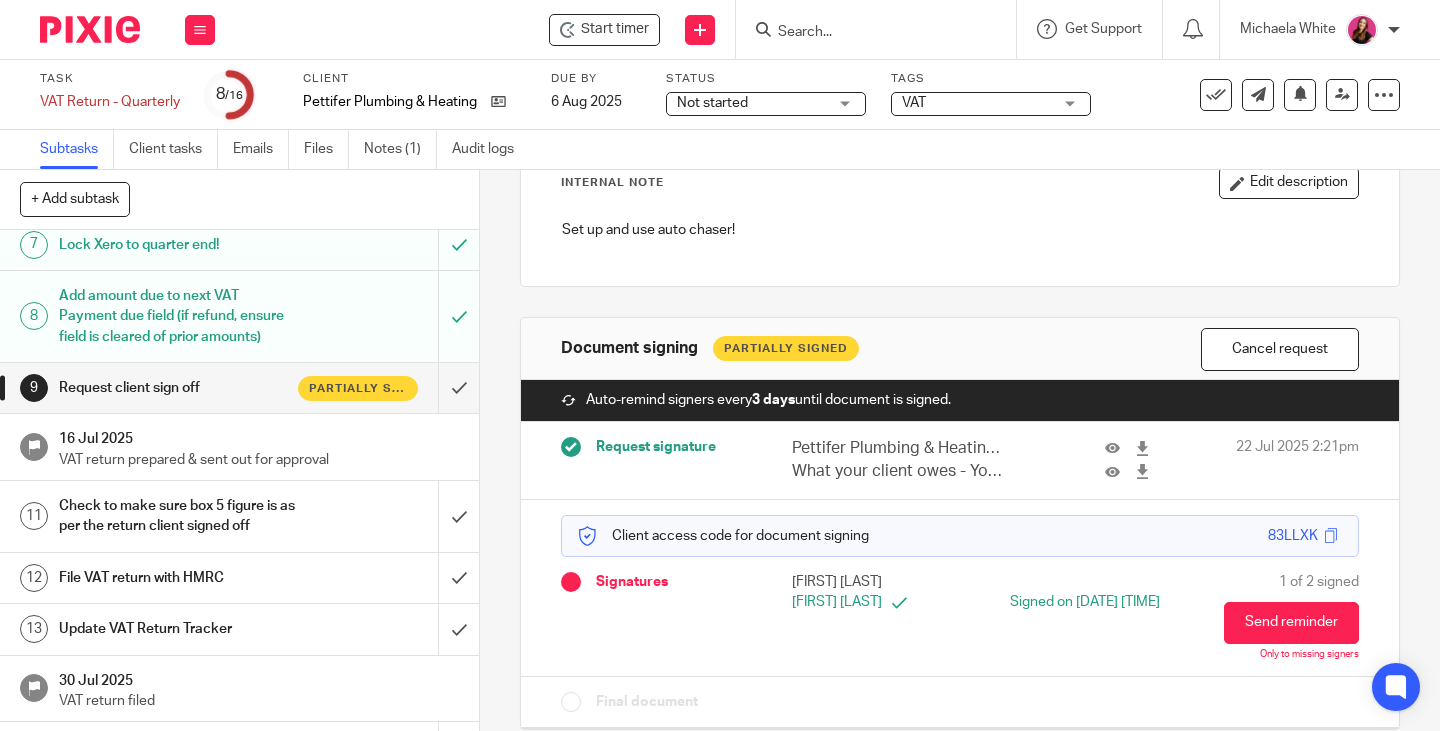scroll, scrollTop: 156, scrollLeft: 0, axis: vertical 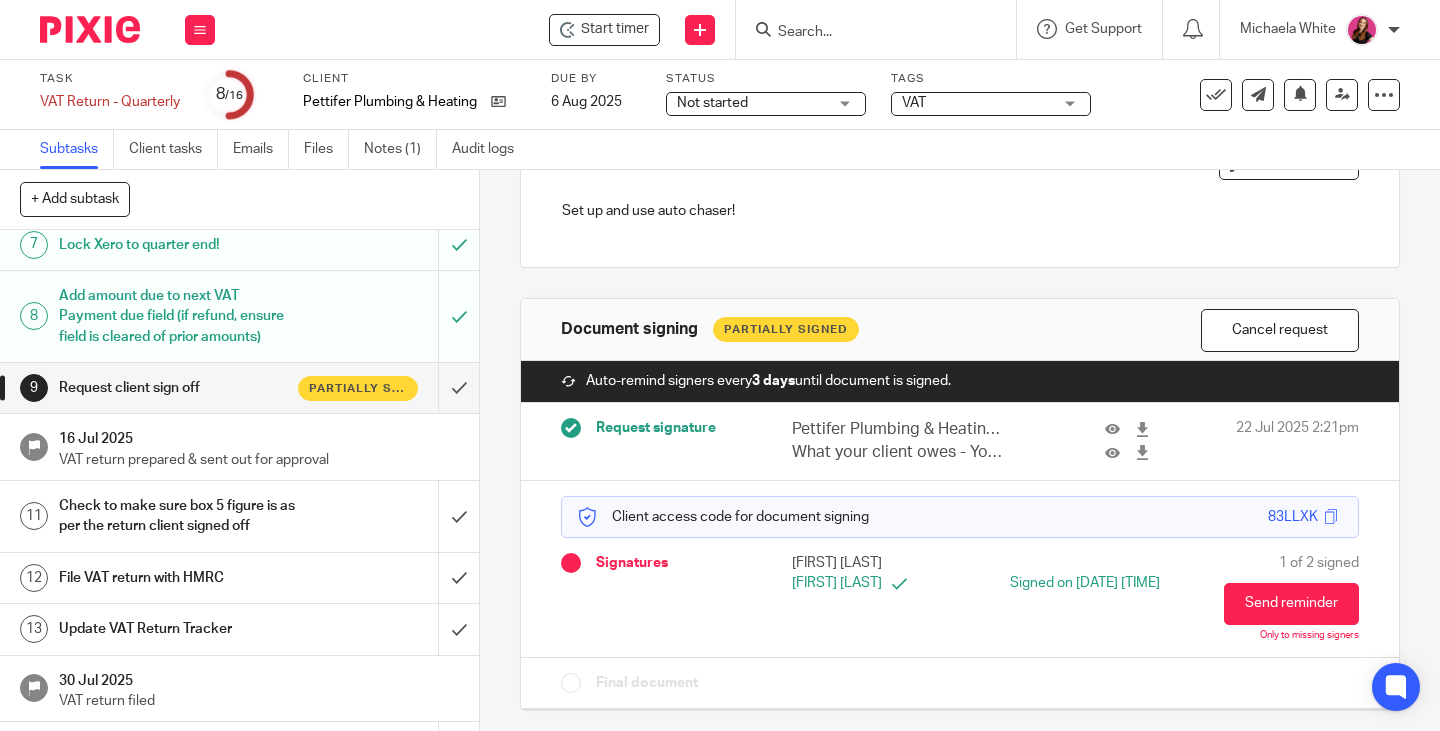 click on "Signed on [DATE] [TIME]" at bounding box center (1075, 583) 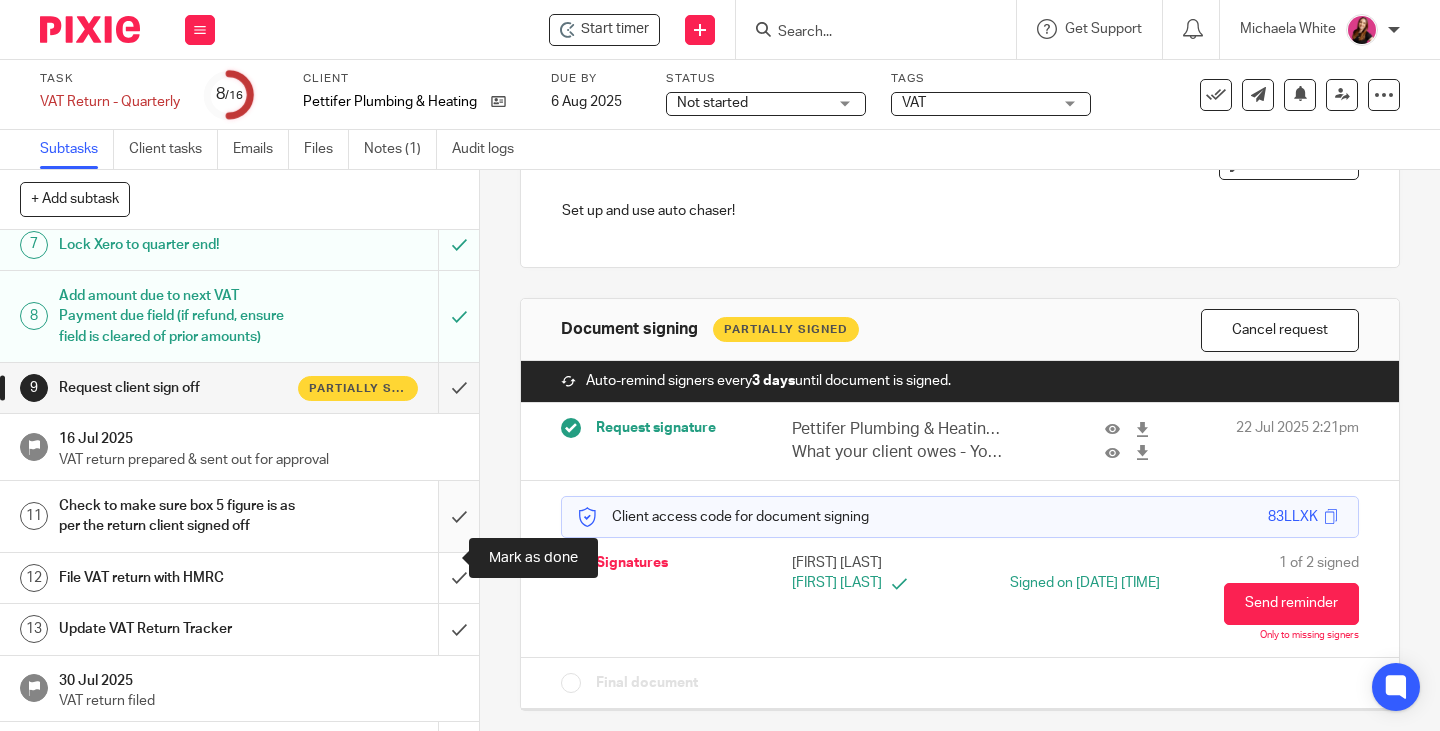 click at bounding box center [239, 516] 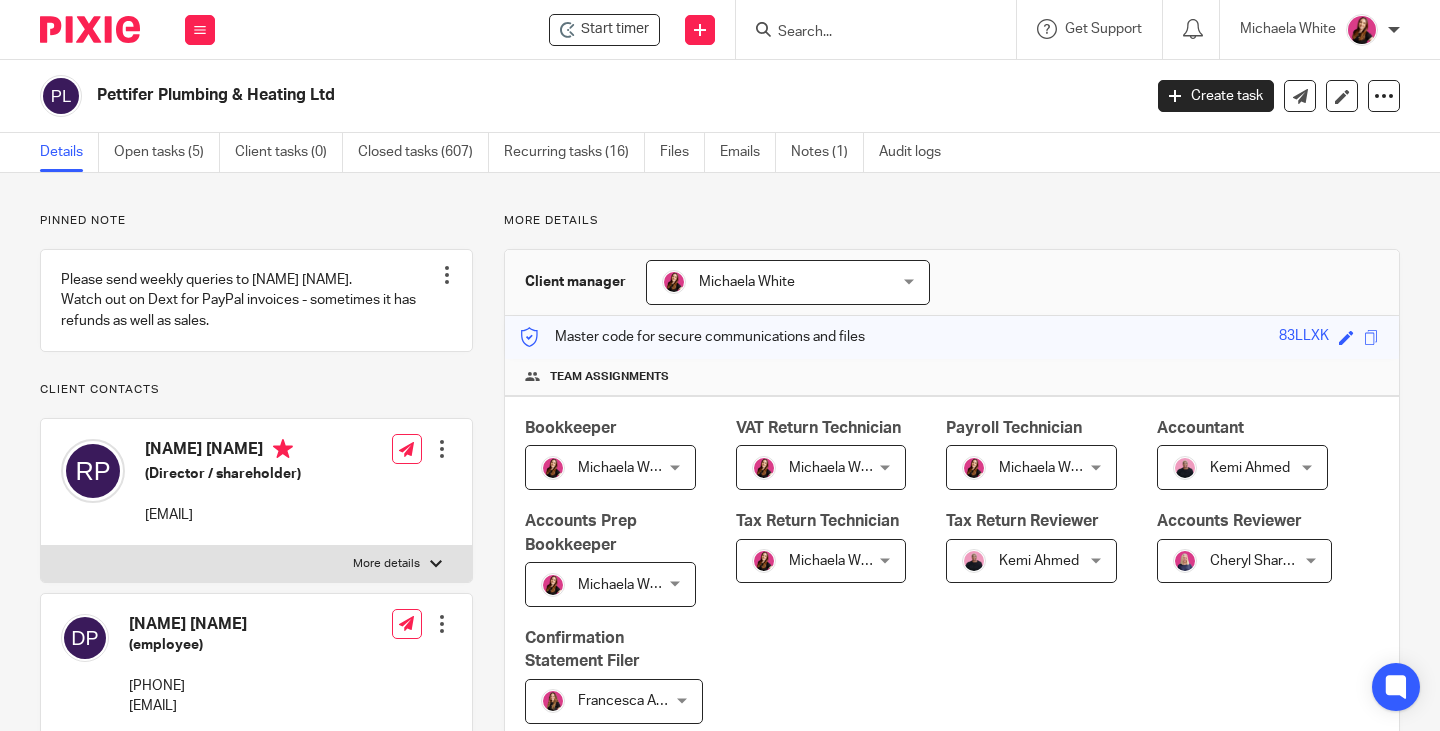 scroll, scrollTop: 0, scrollLeft: 0, axis: both 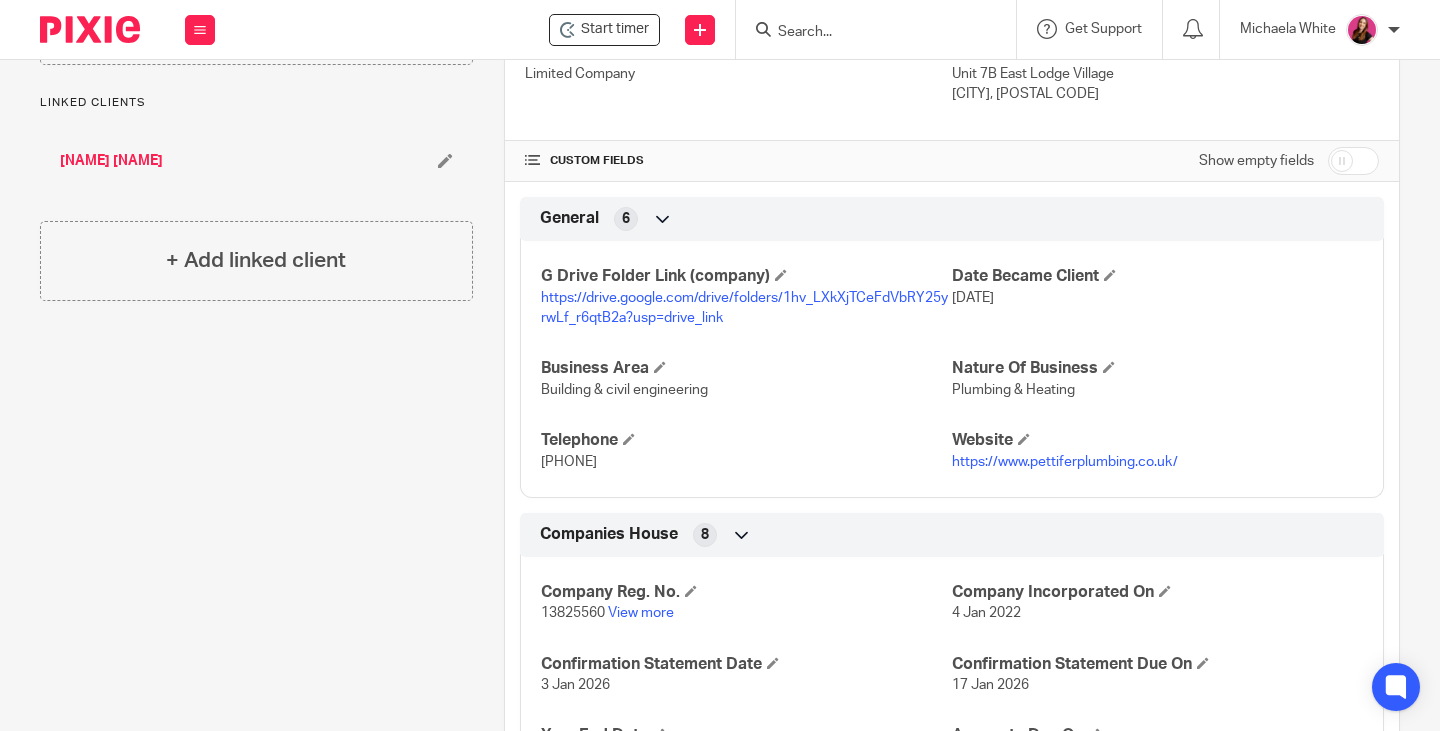 click at bounding box center [1353, 161] 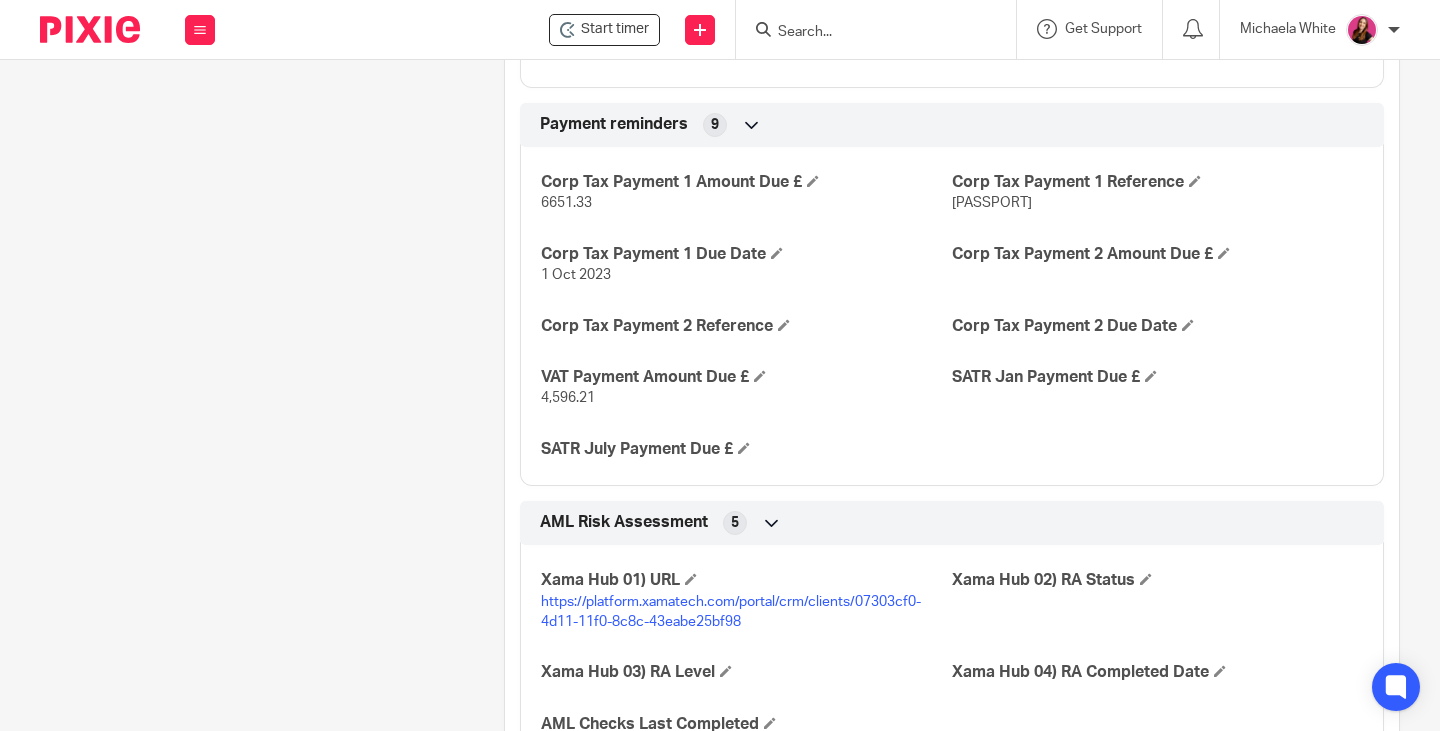 scroll, scrollTop: 3977, scrollLeft: 0, axis: vertical 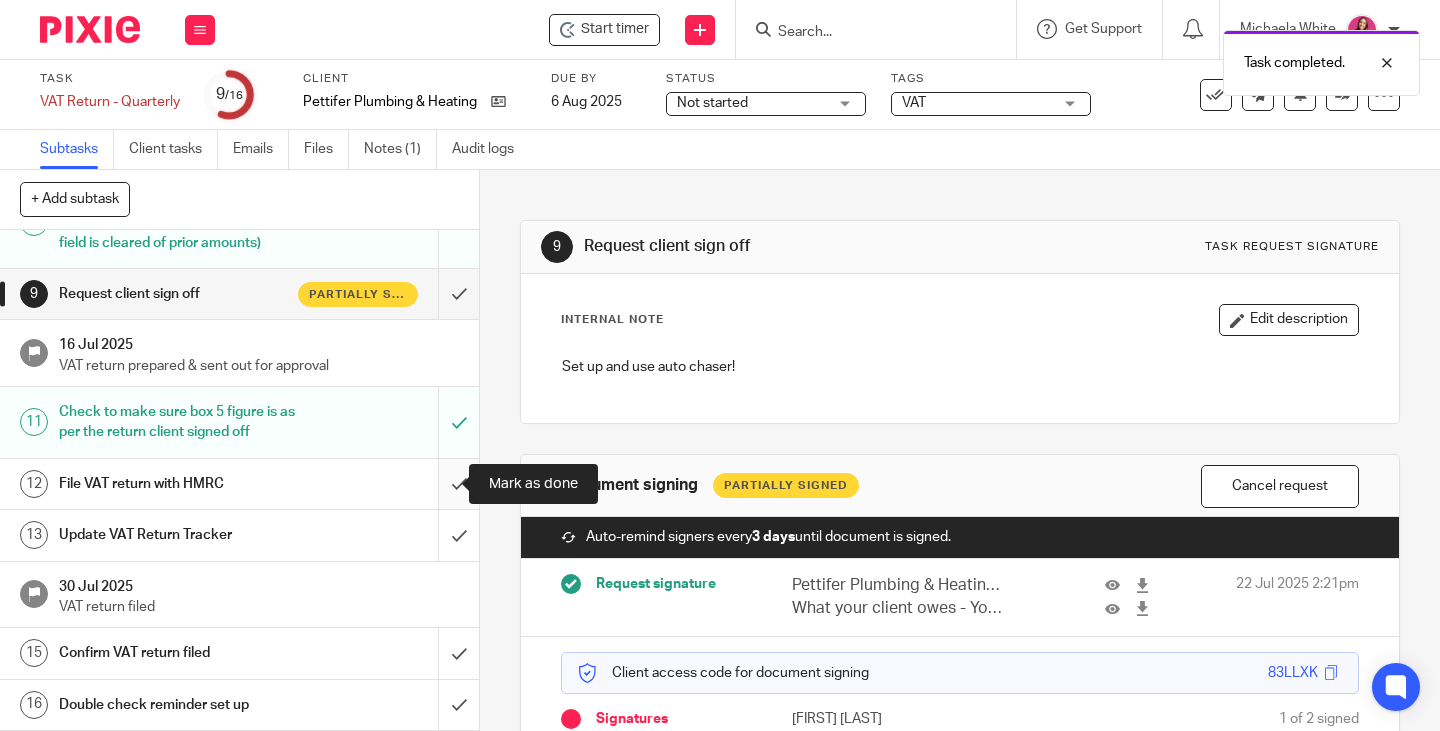 click at bounding box center (239, 484) 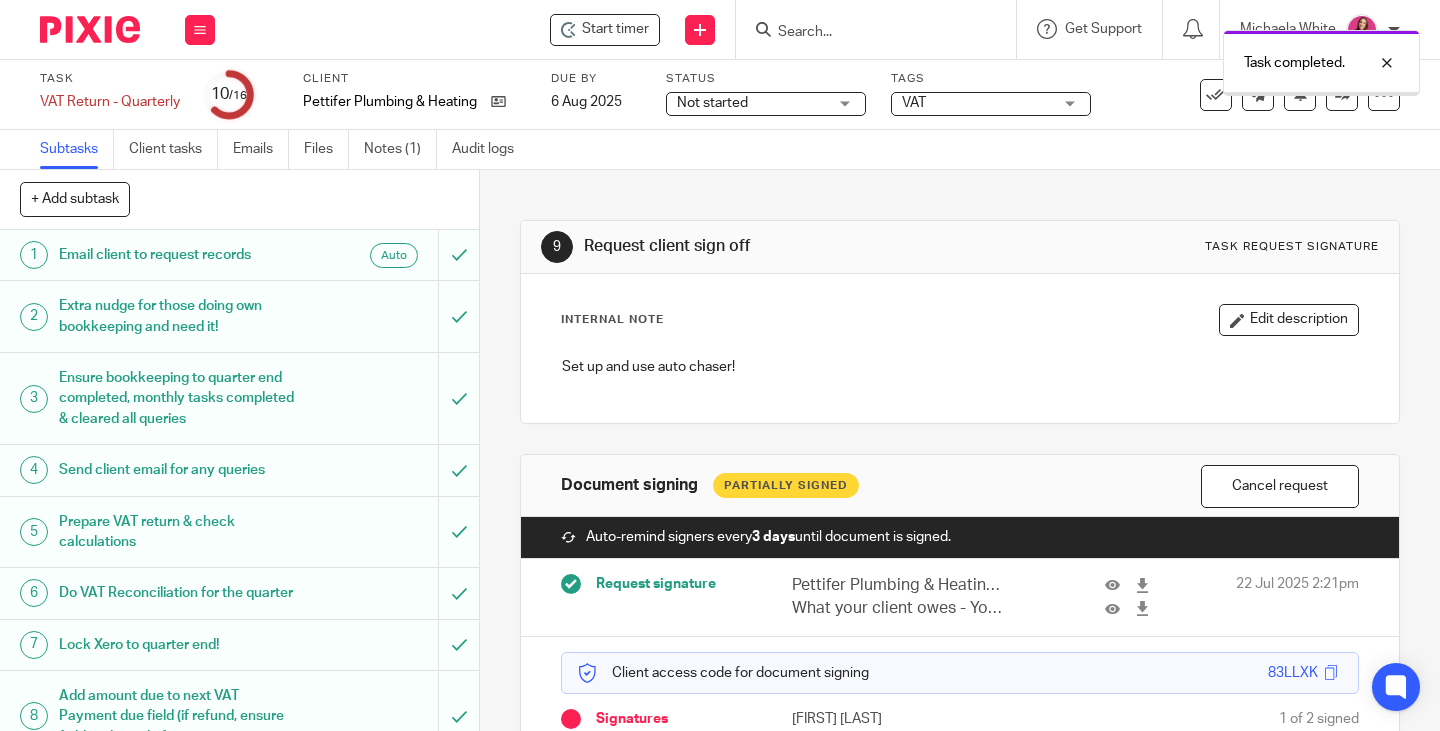 scroll, scrollTop: 0, scrollLeft: 0, axis: both 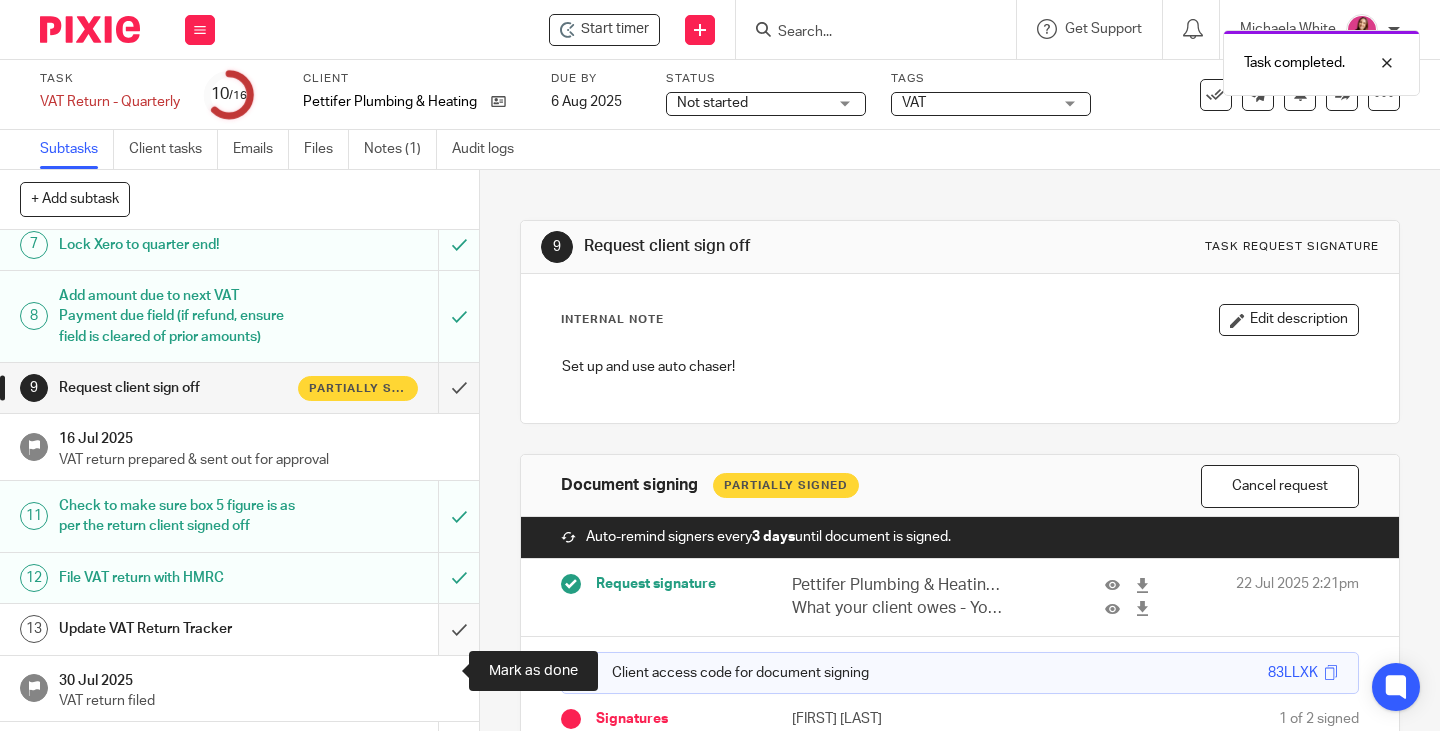 click at bounding box center [239, 629] 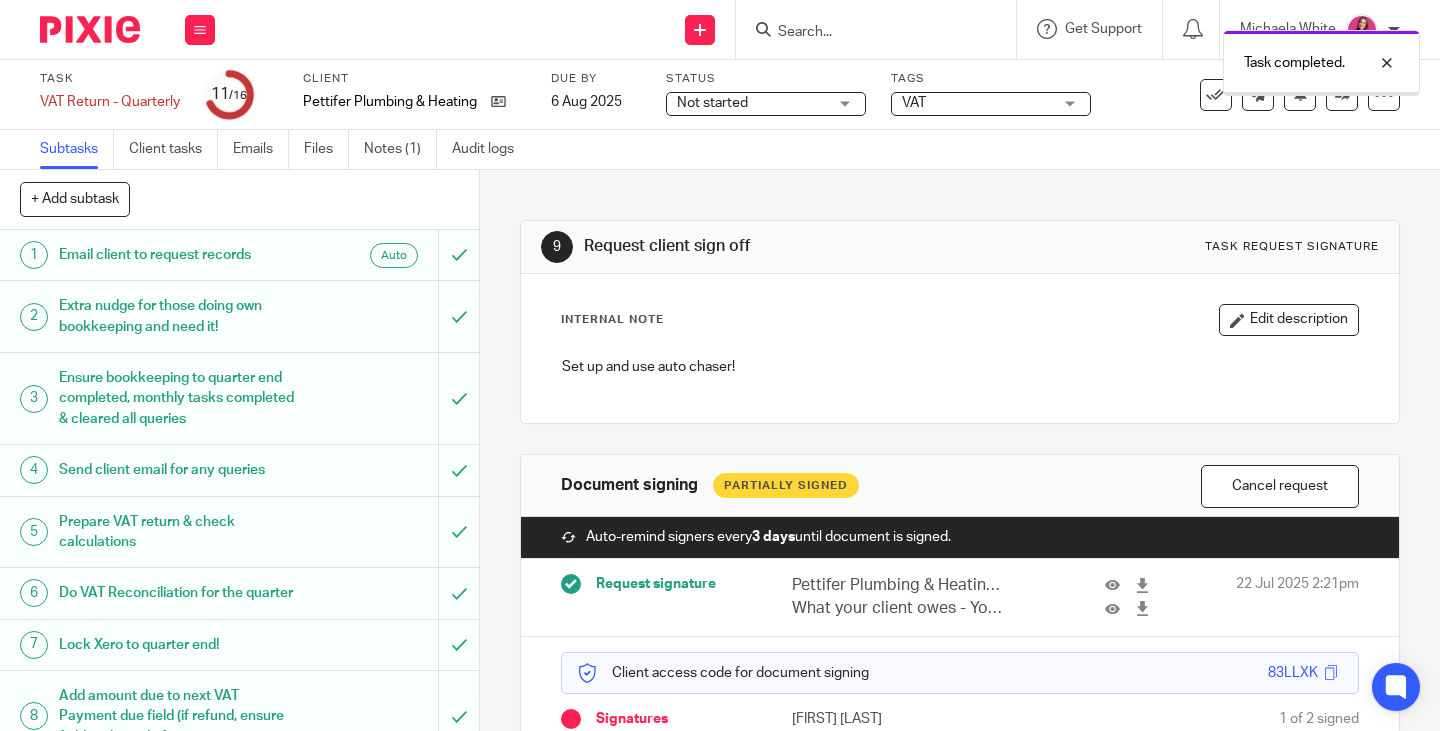 scroll, scrollTop: 0, scrollLeft: 0, axis: both 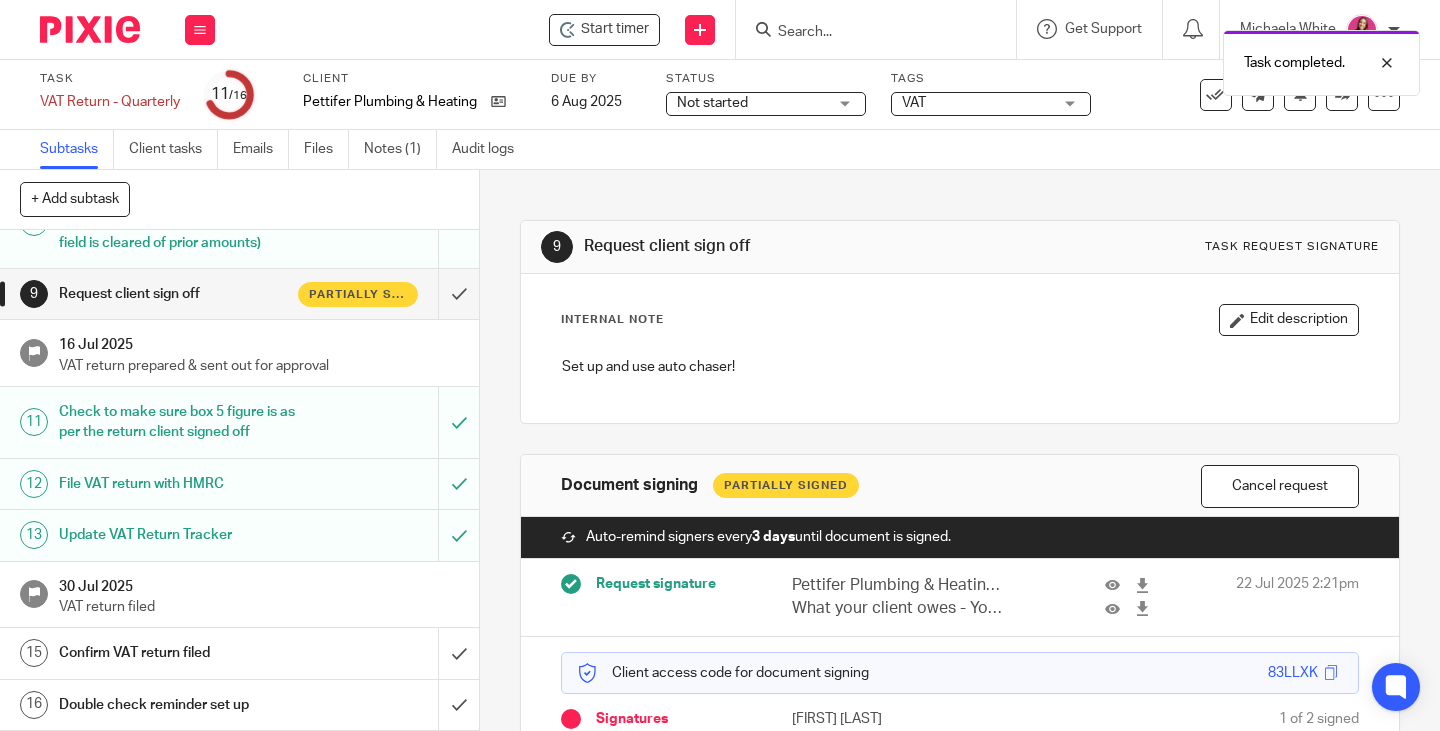 click on "Confirm VAT return filed" at bounding box center (238, 653) 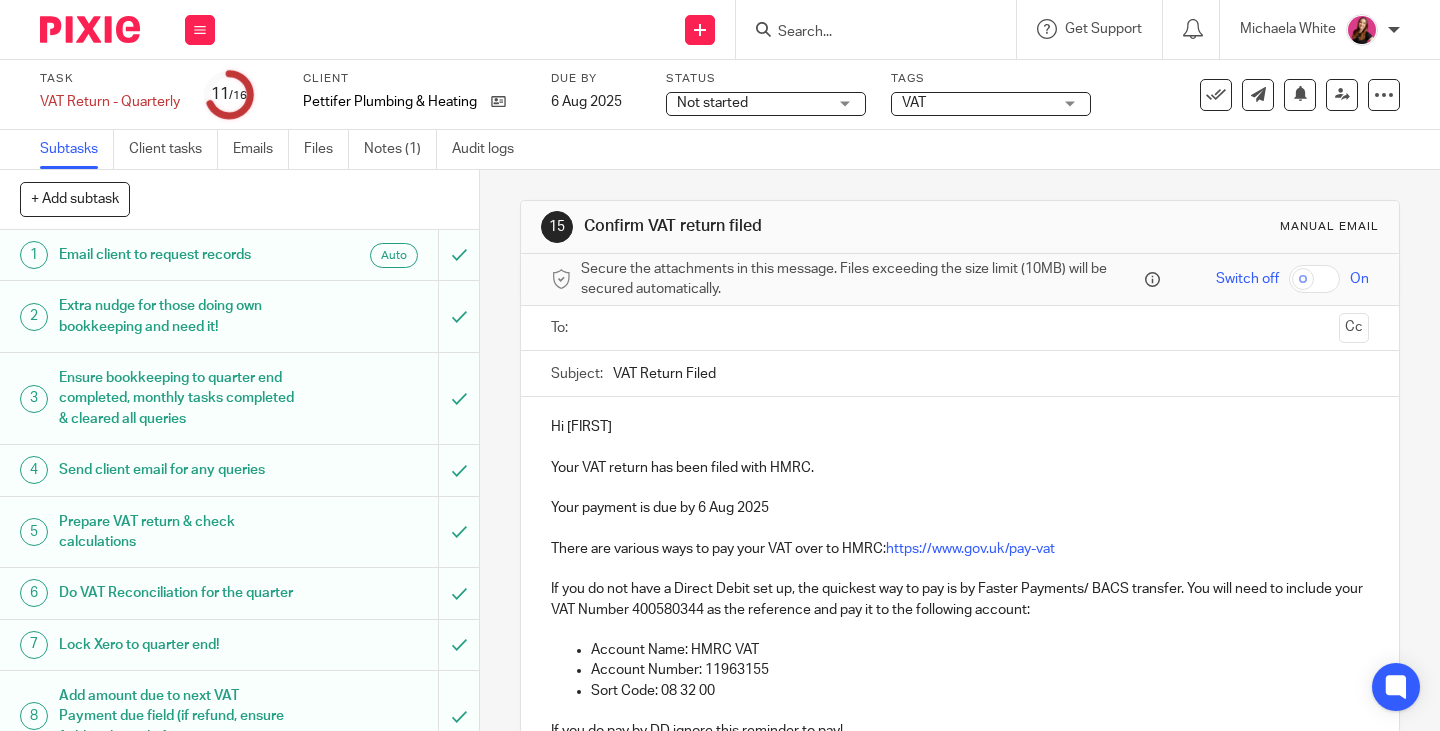 scroll, scrollTop: 0, scrollLeft: 0, axis: both 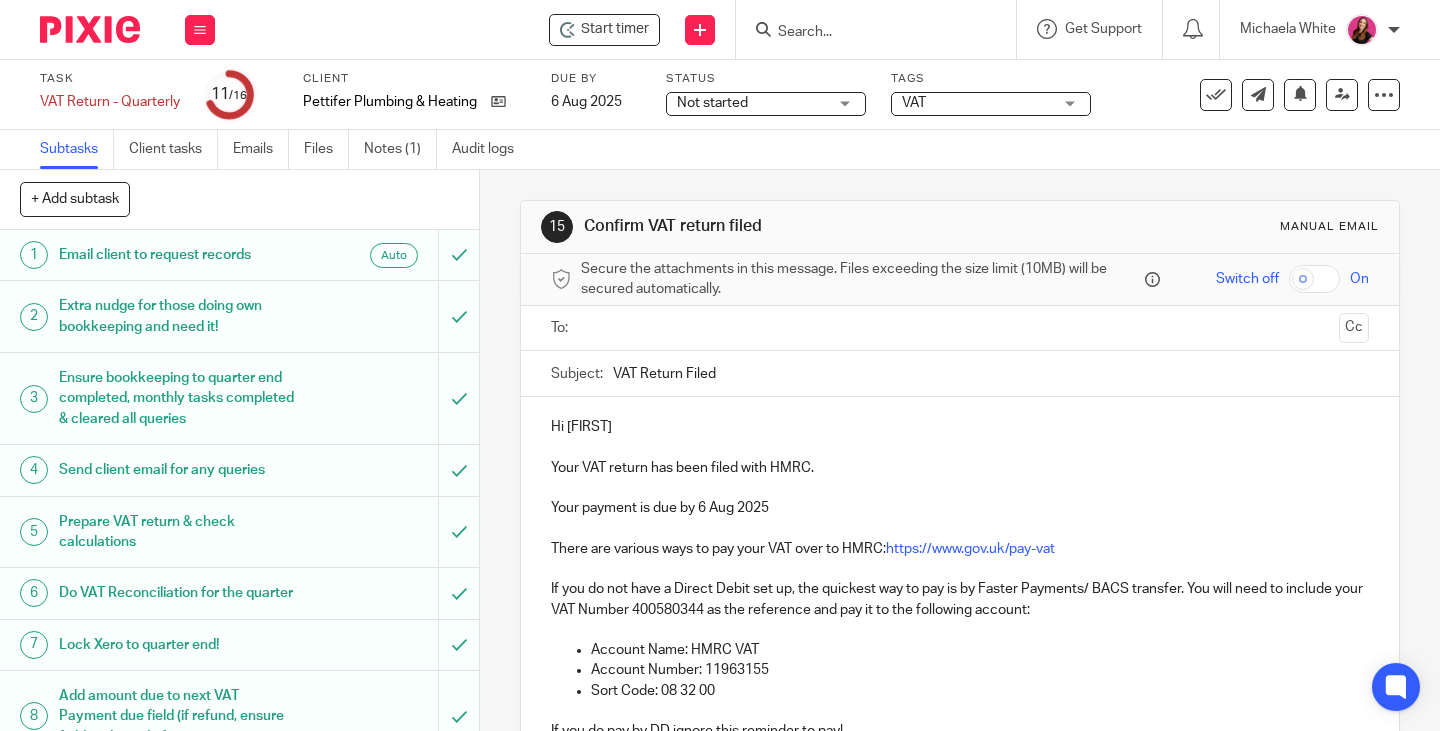 click at bounding box center (959, 328) 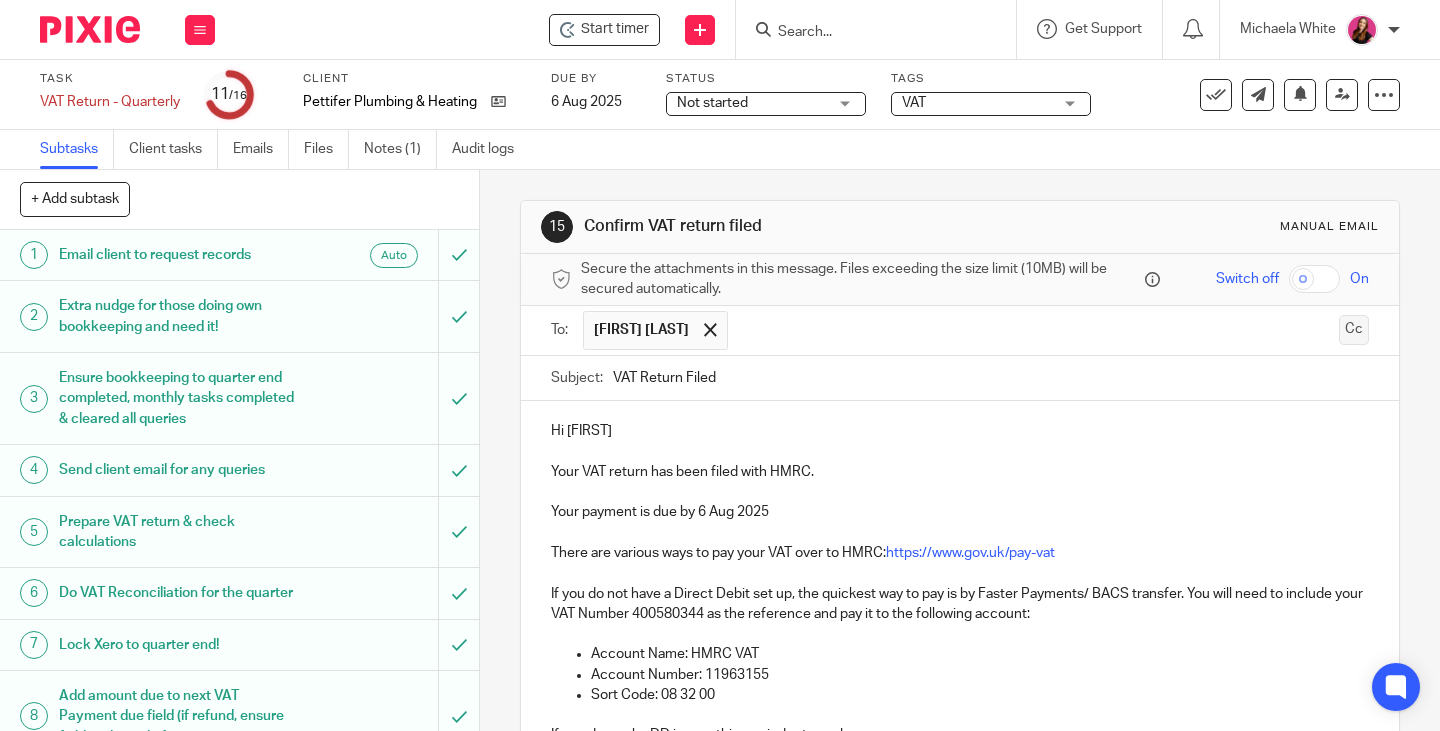 click on "Cc" at bounding box center (1354, 330) 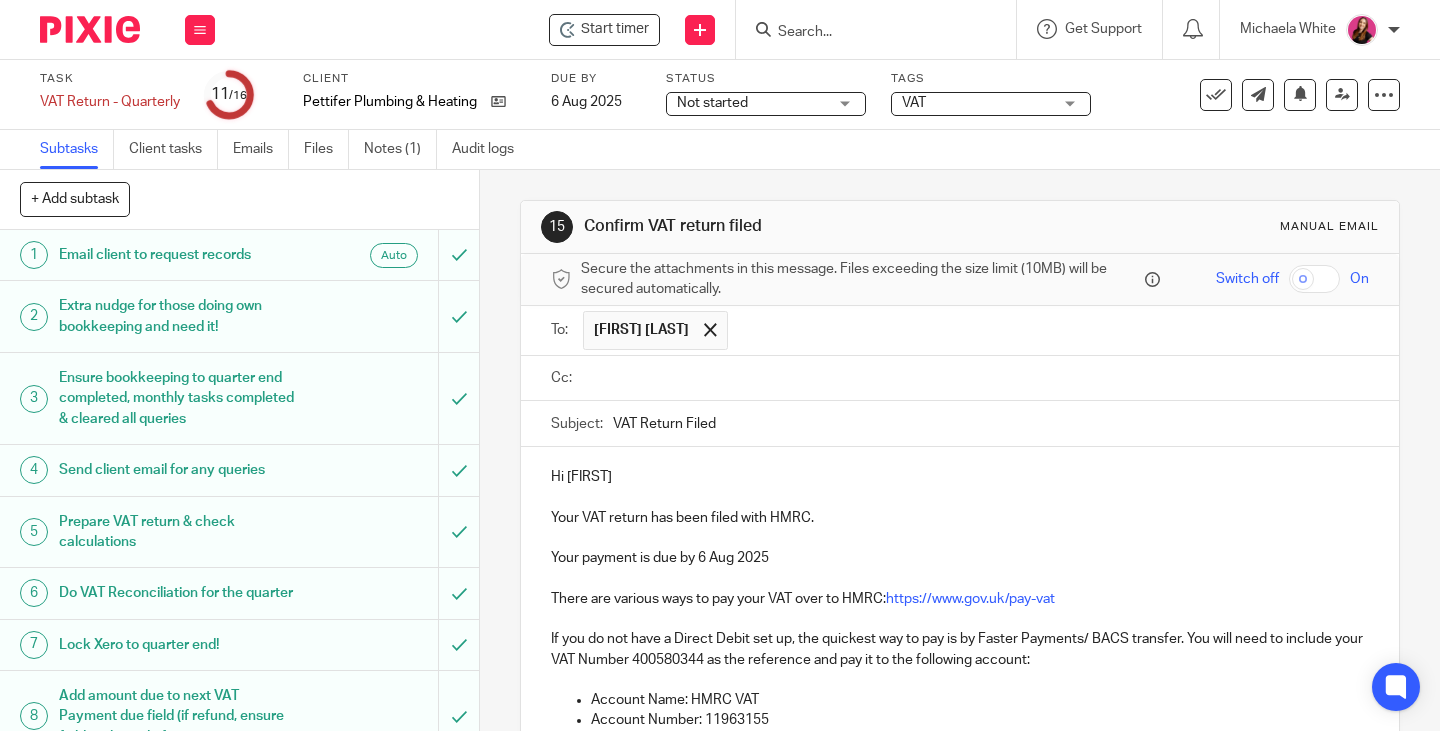 click at bounding box center (974, 378) 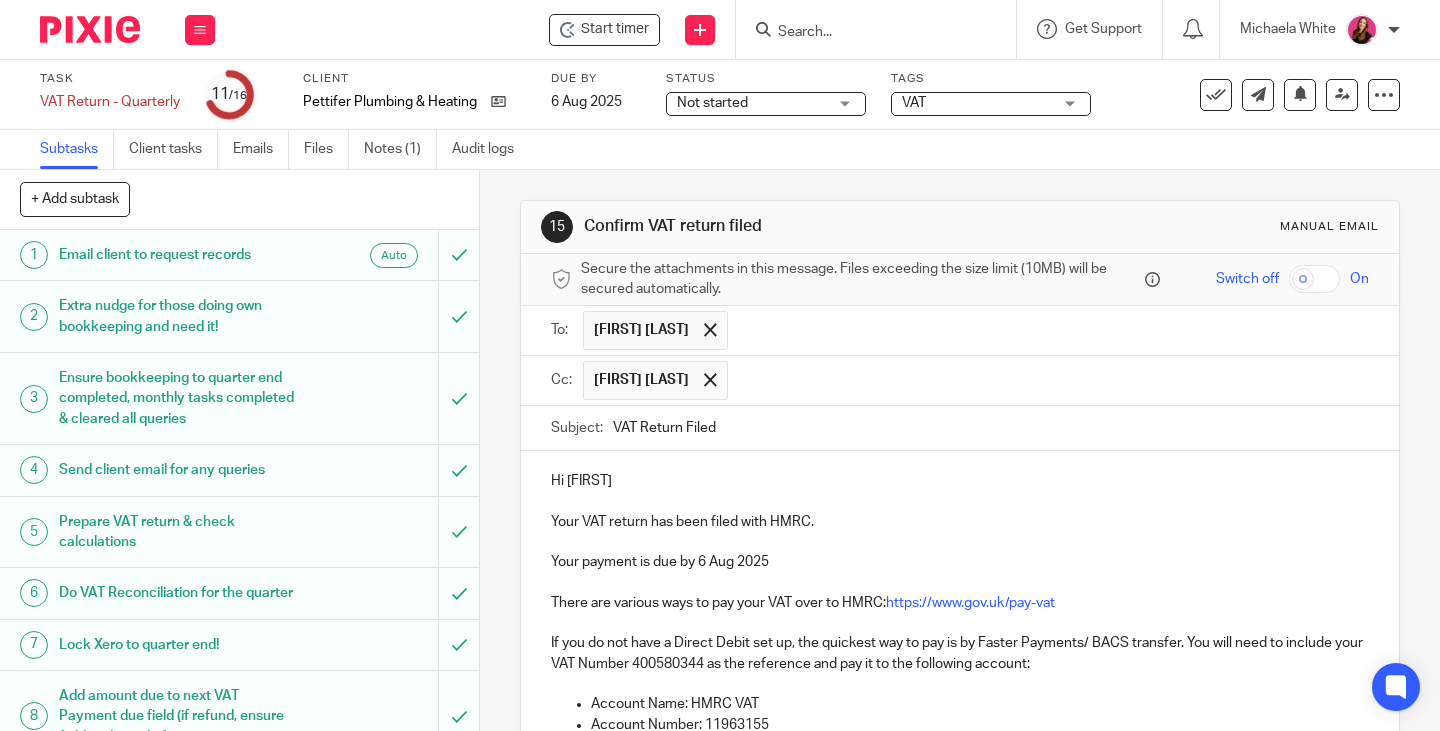 click on "Hi Richard" at bounding box center (960, 481) 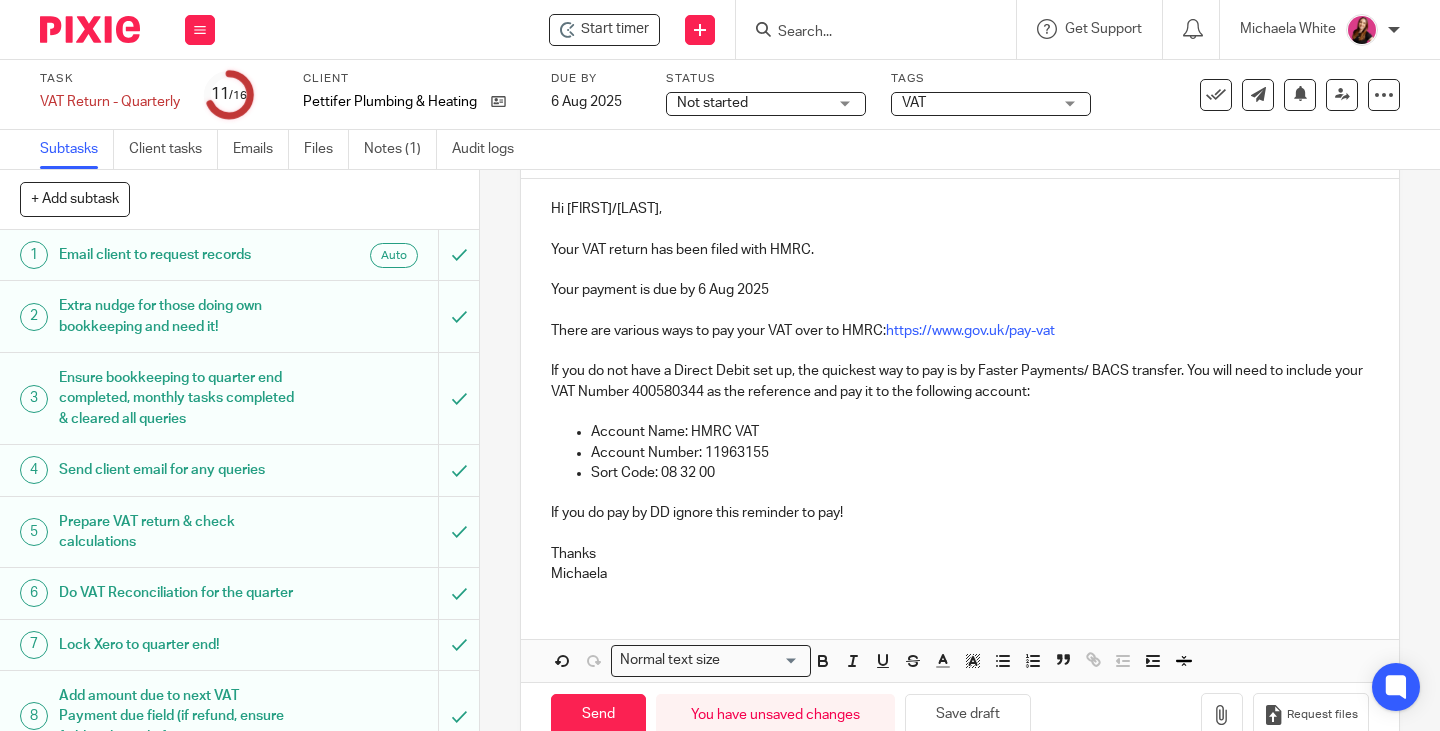 scroll, scrollTop: 319, scrollLeft: 0, axis: vertical 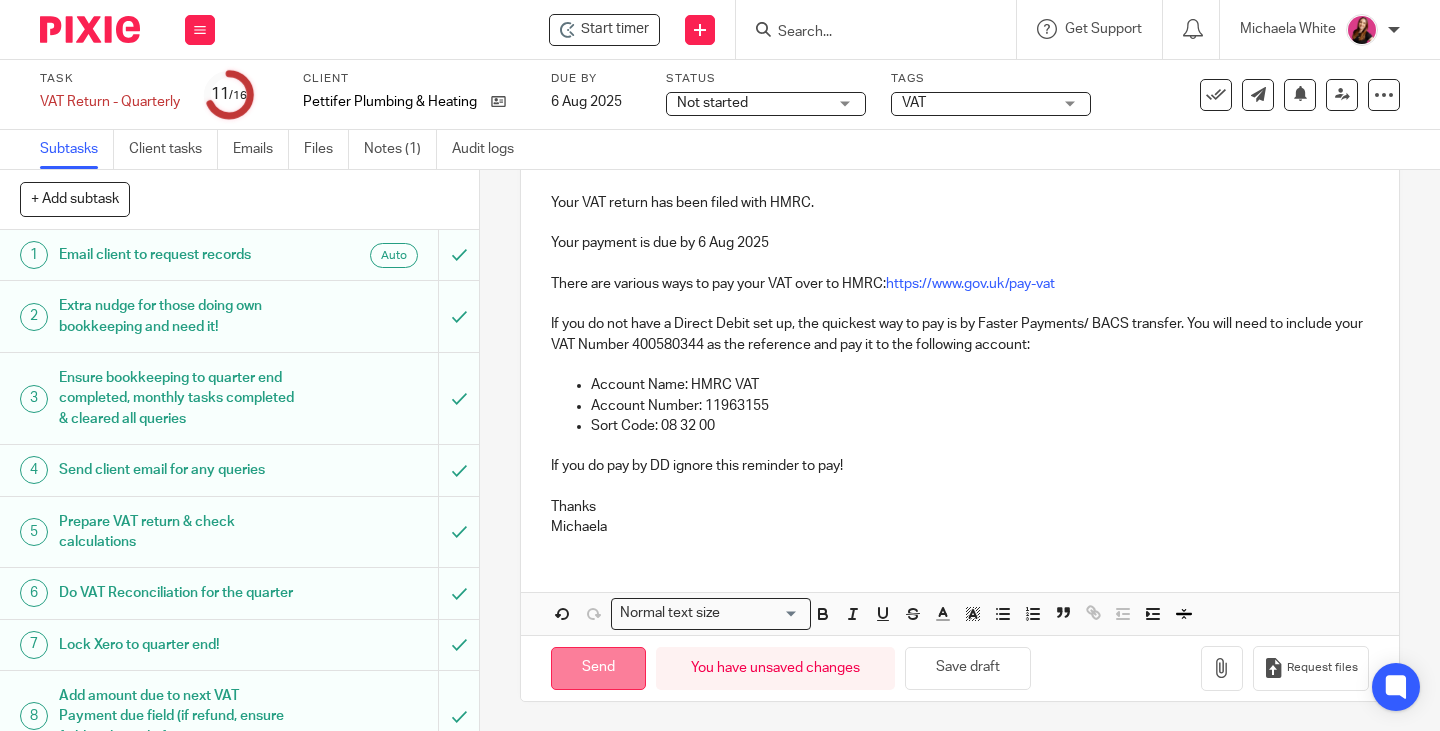 click on "Send" at bounding box center (598, 668) 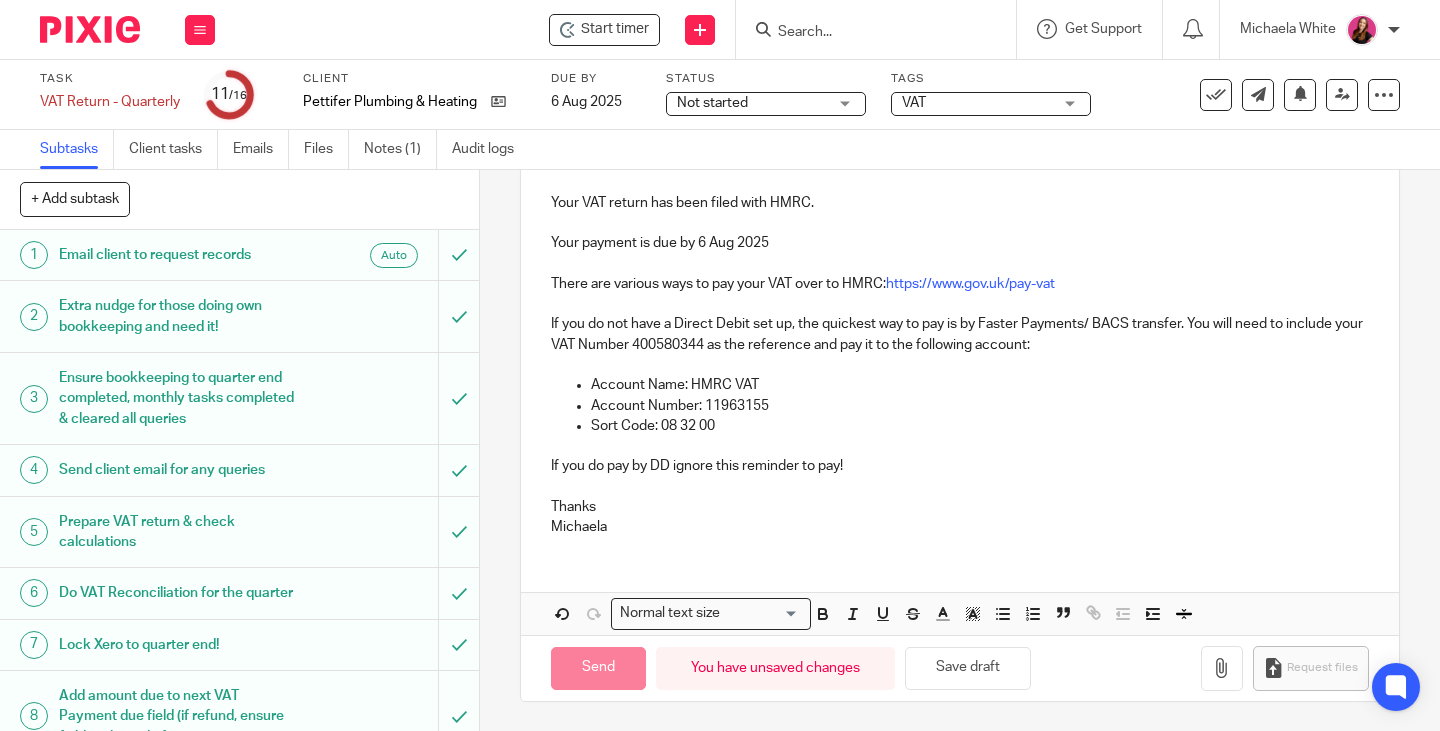 type on "Sent" 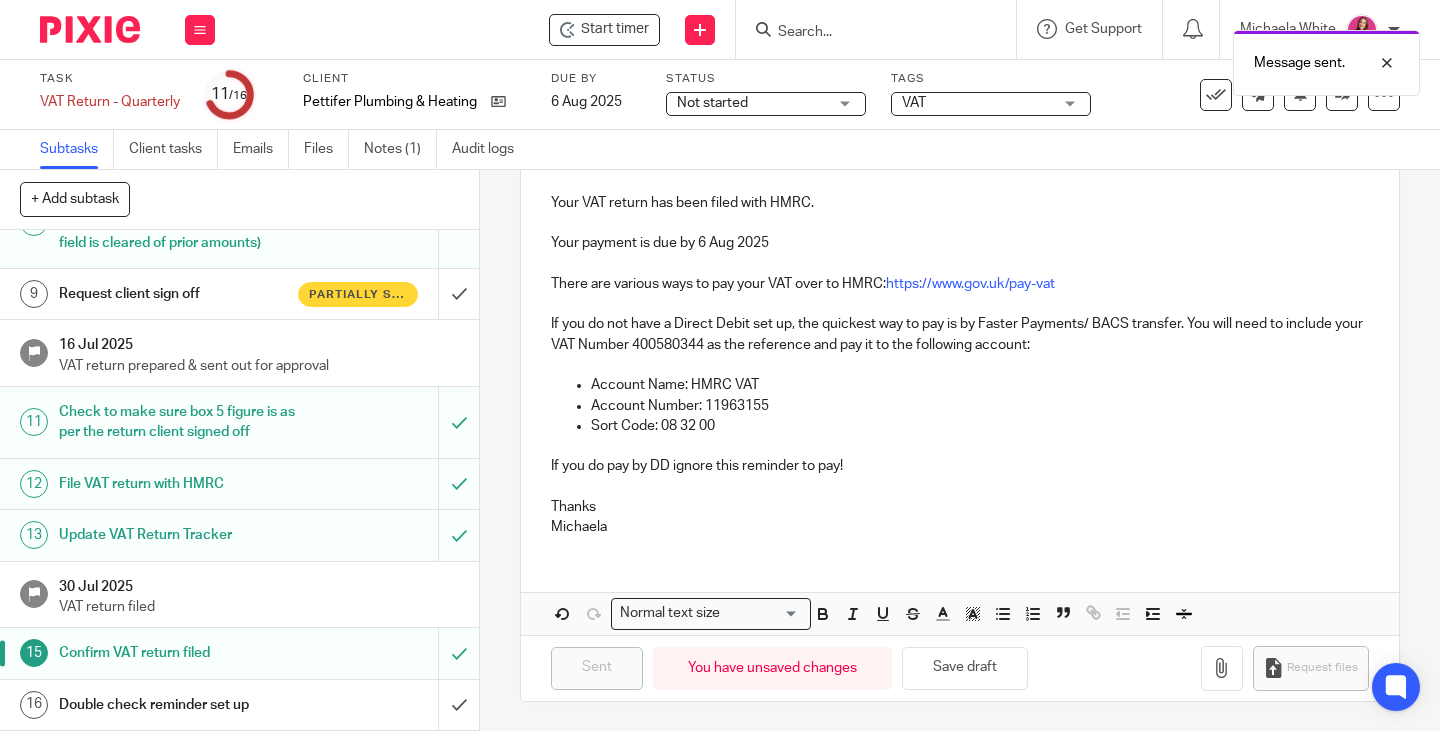scroll, scrollTop: 535, scrollLeft: 0, axis: vertical 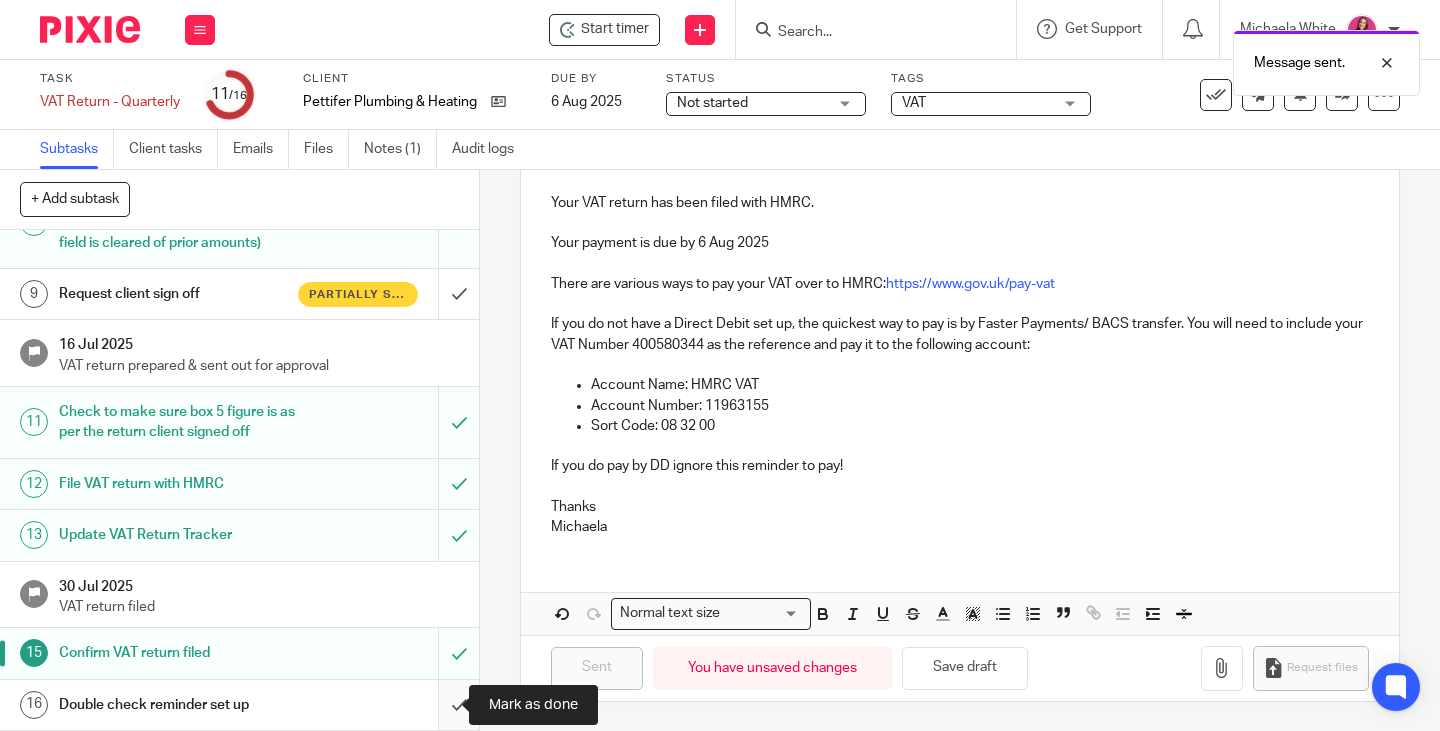 click at bounding box center [239, 705] 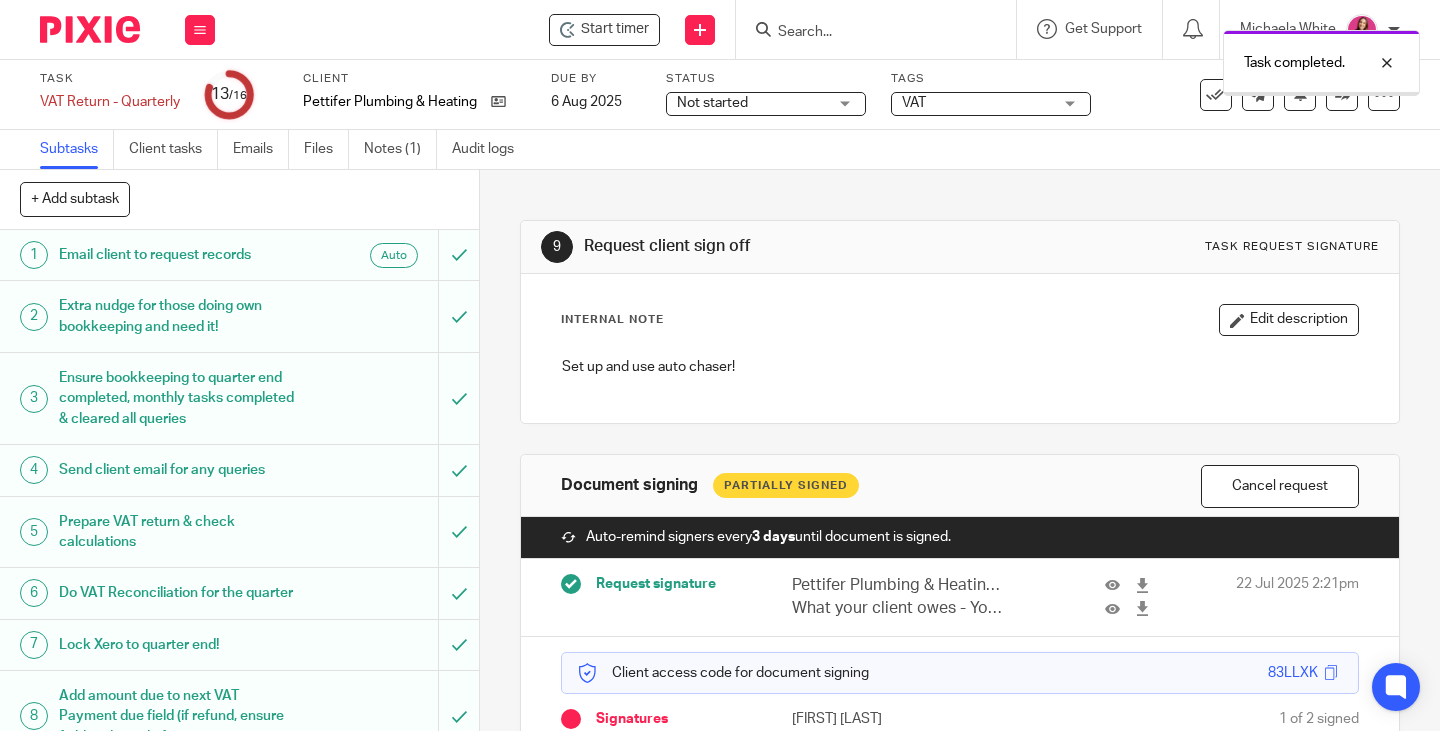 scroll, scrollTop: 0, scrollLeft: 0, axis: both 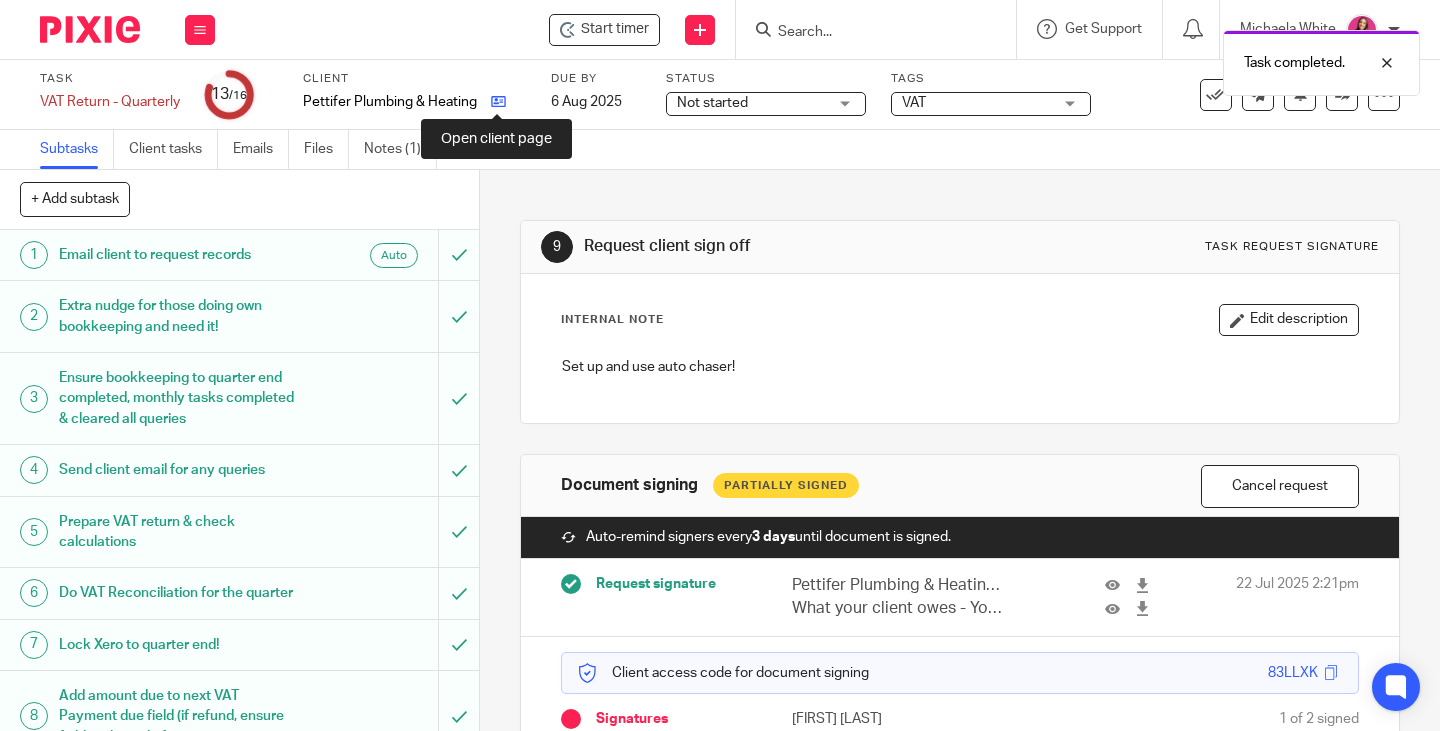 click at bounding box center [498, 101] 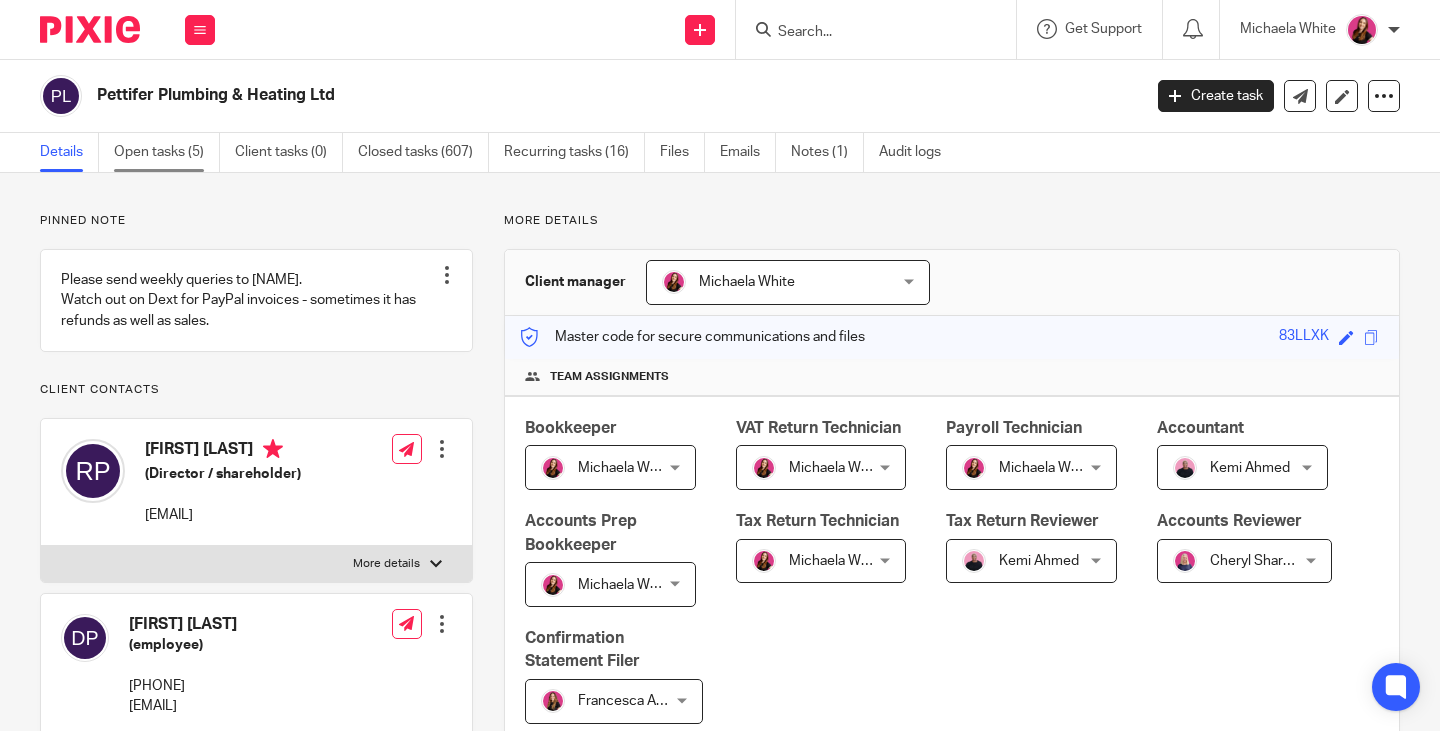 scroll, scrollTop: 0, scrollLeft: 0, axis: both 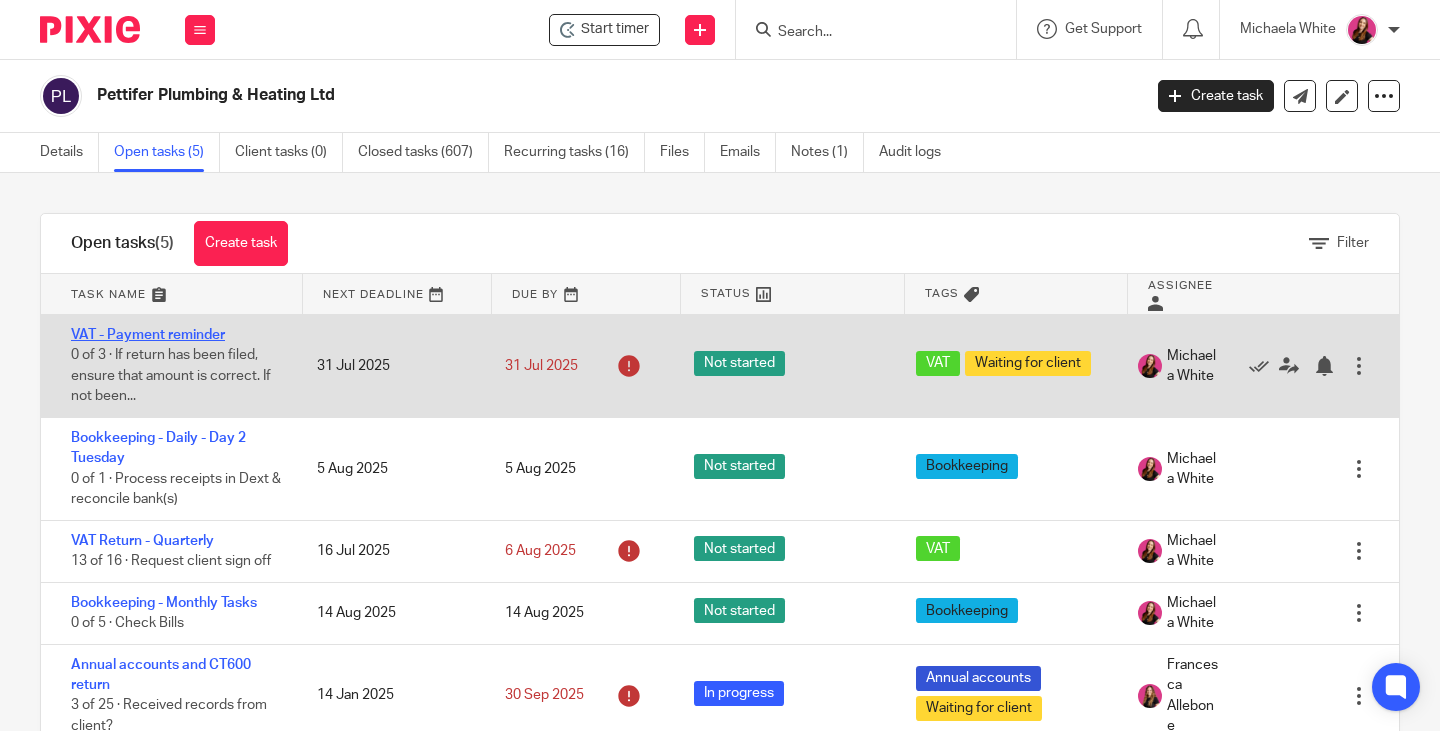 click on "VAT - Payment reminder" at bounding box center (148, 335) 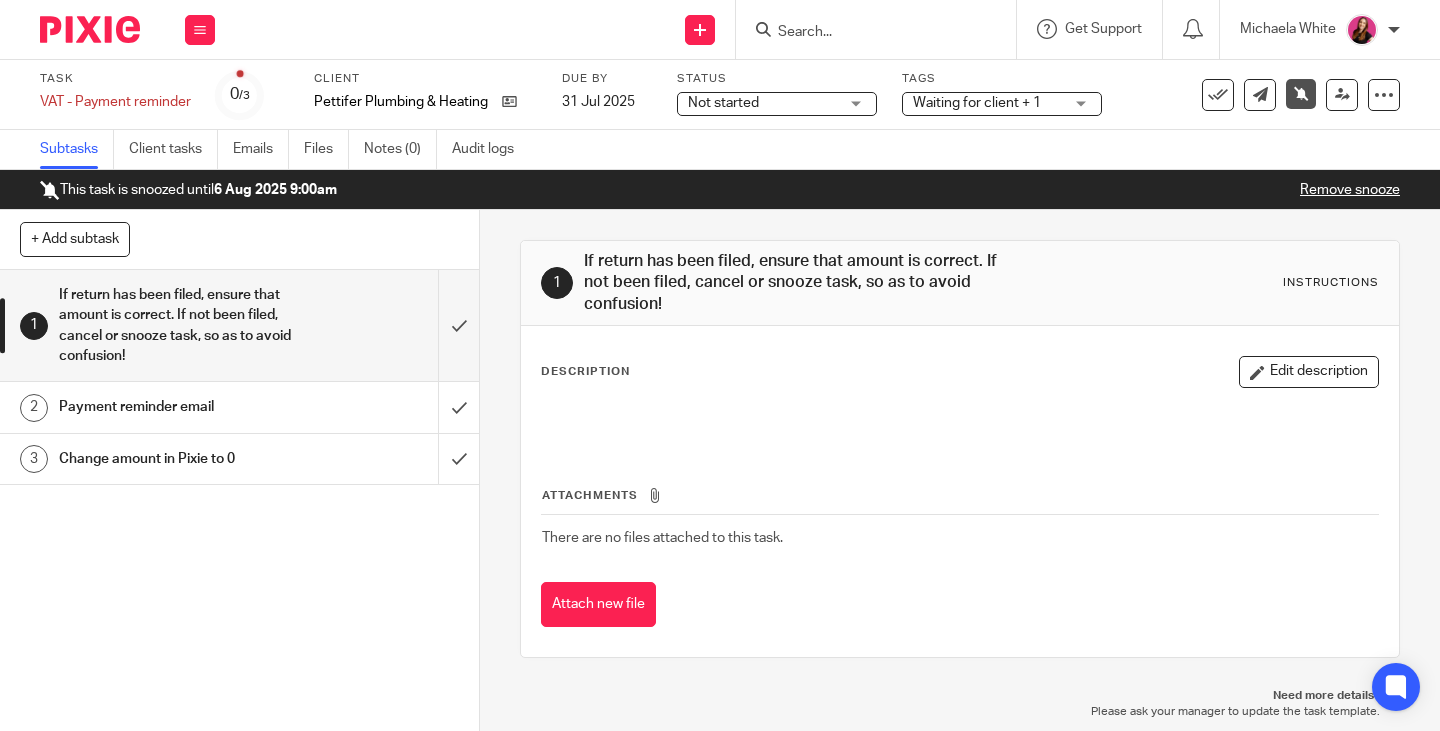 scroll, scrollTop: 0, scrollLeft: 0, axis: both 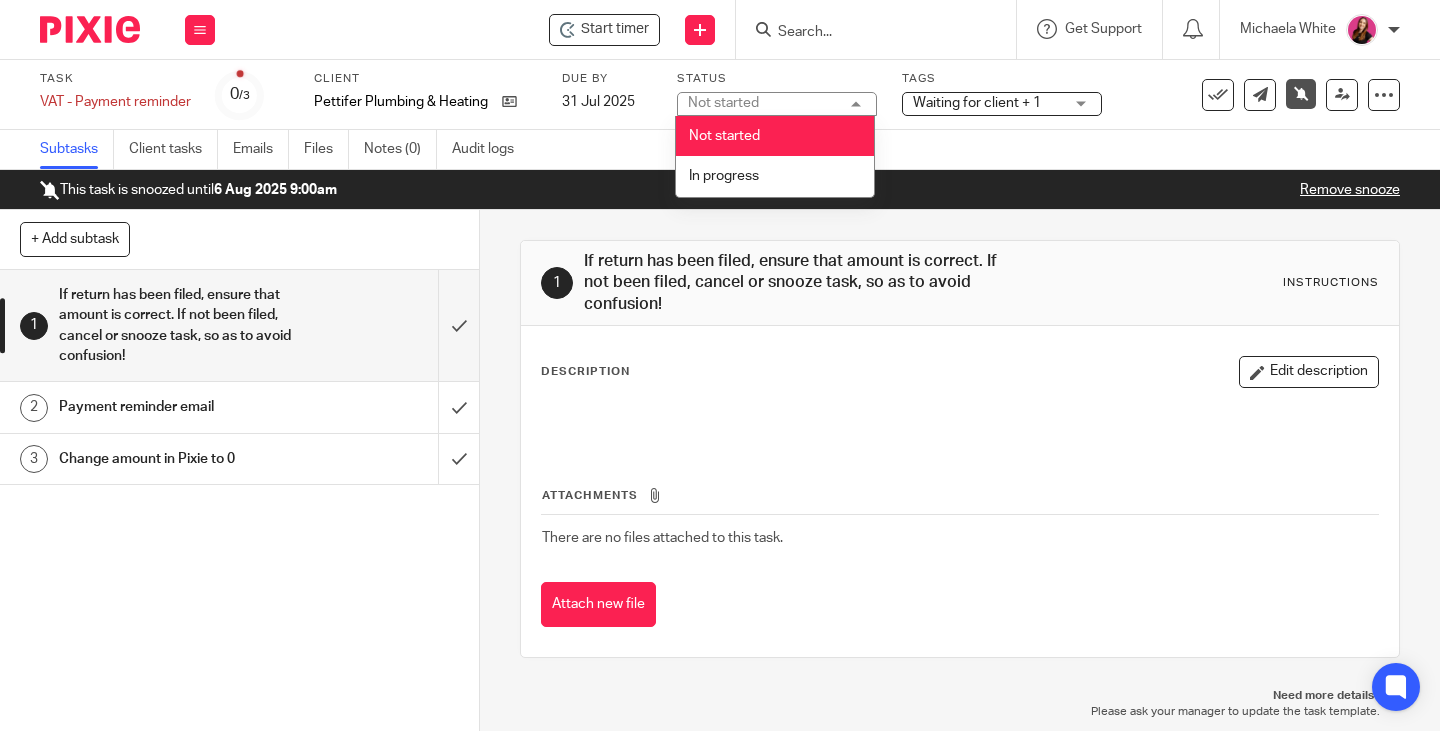 click on "Waiting for client + 1" at bounding box center (977, 103) 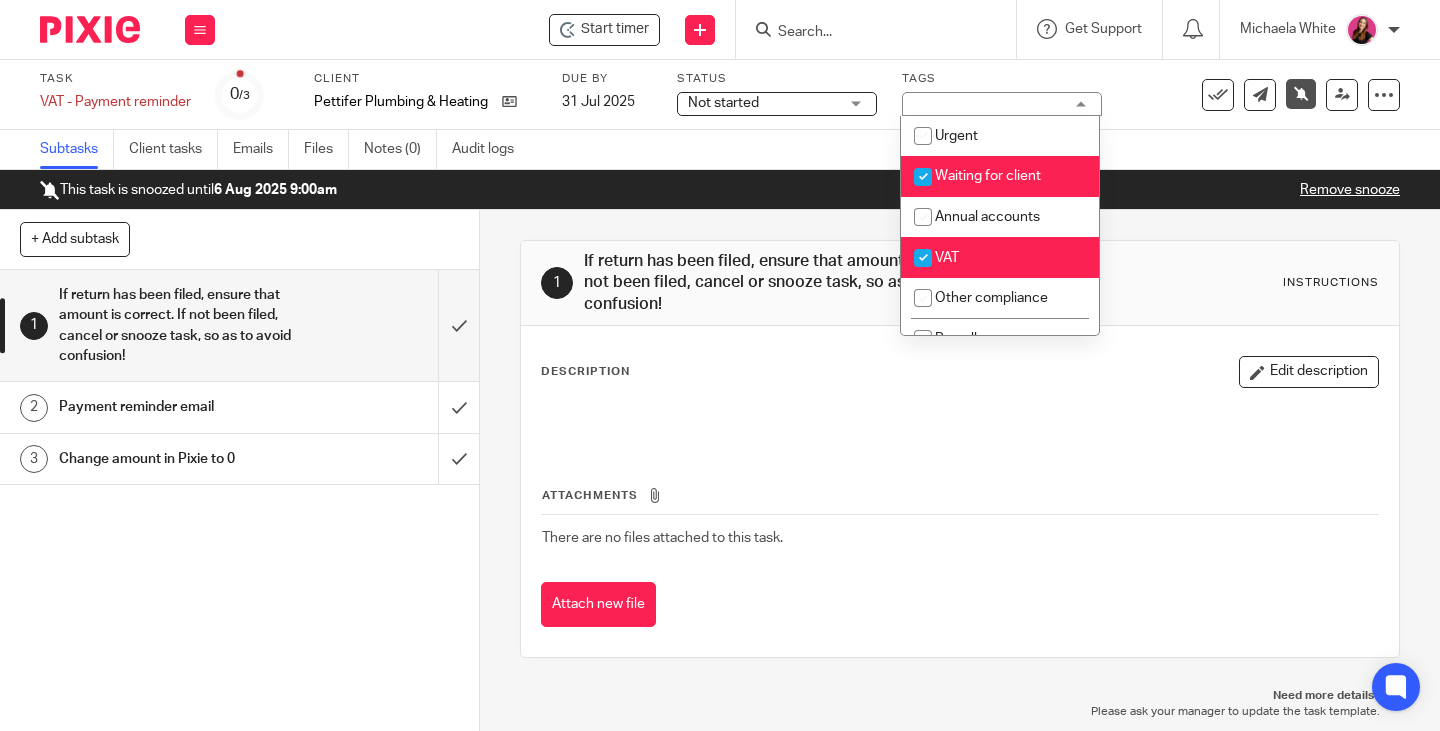 click on "Waiting for client" at bounding box center (988, 176) 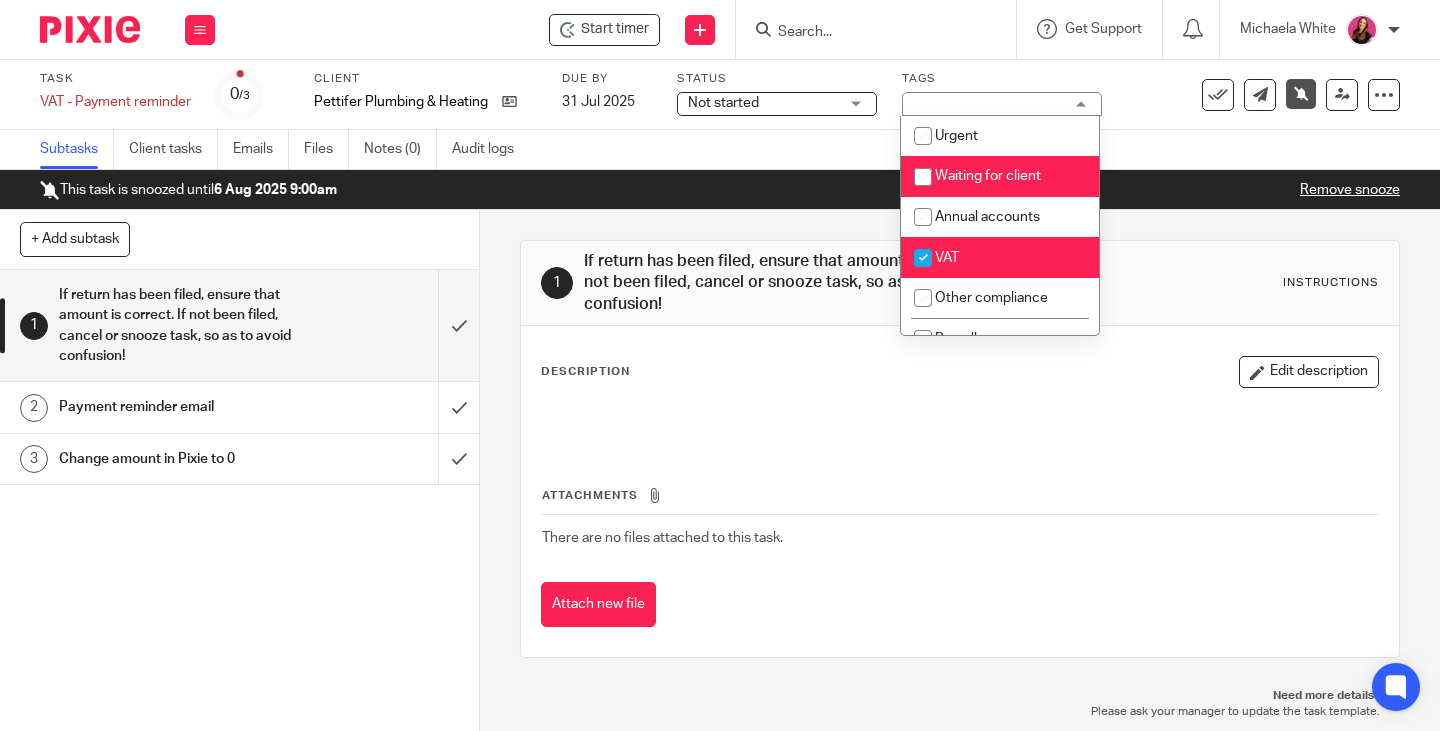 checkbox on "false" 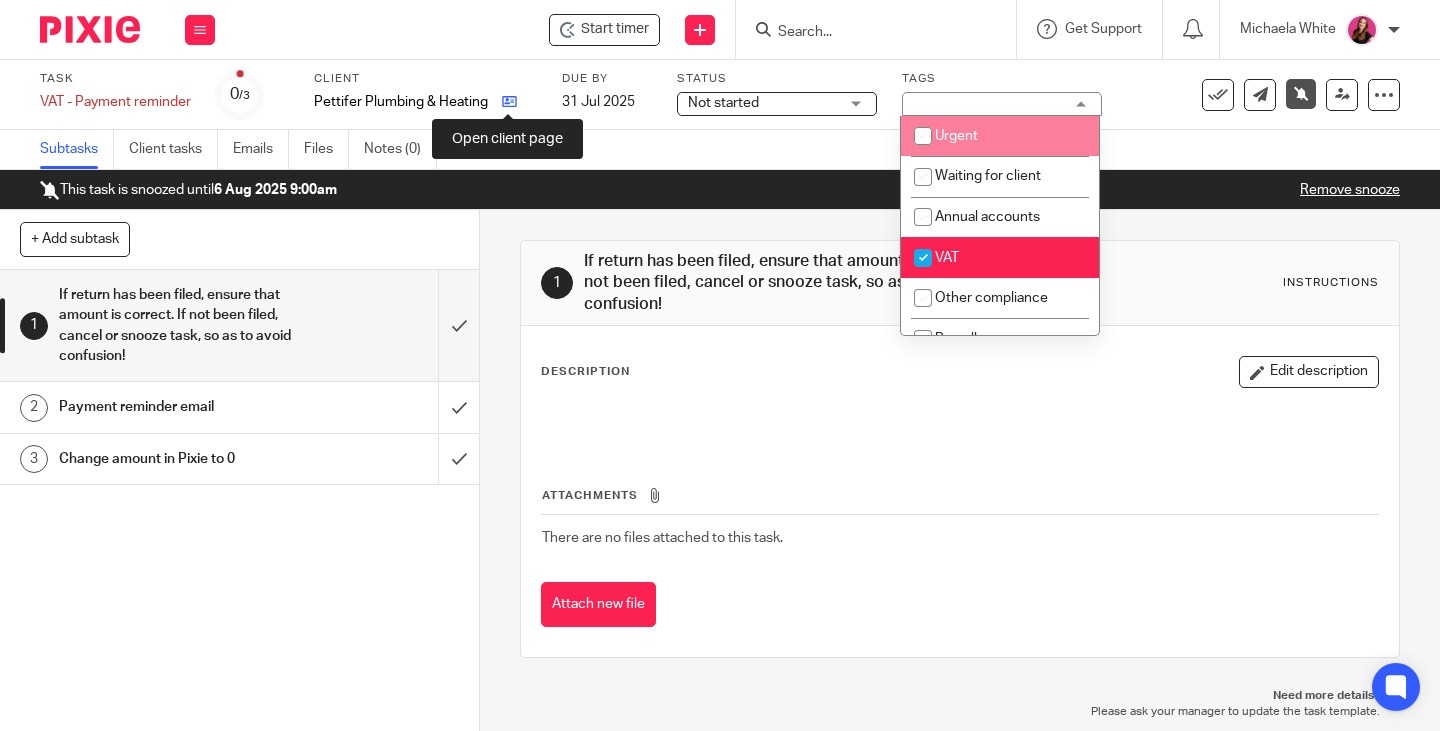 click at bounding box center (509, 101) 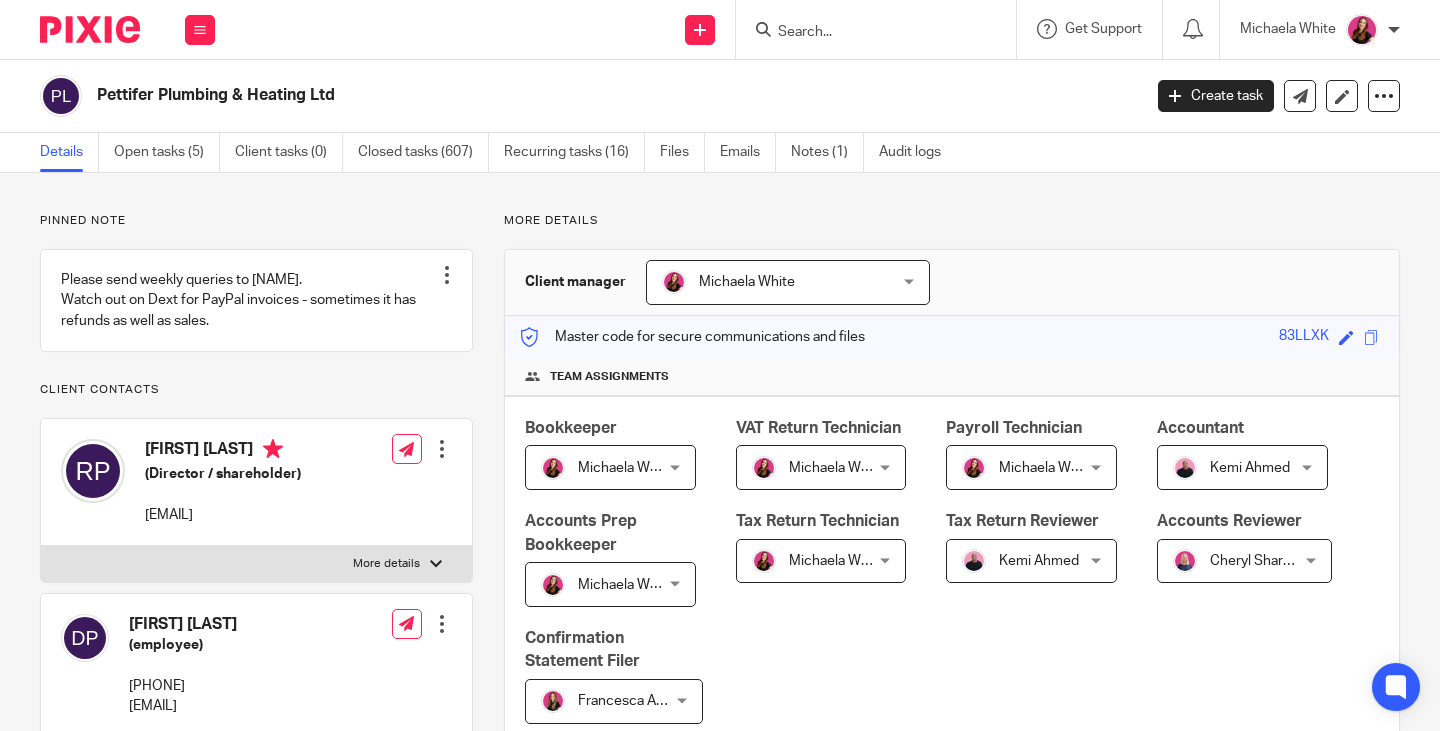 scroll, scrollTop: 0, scrollLeft: 0, axis: both 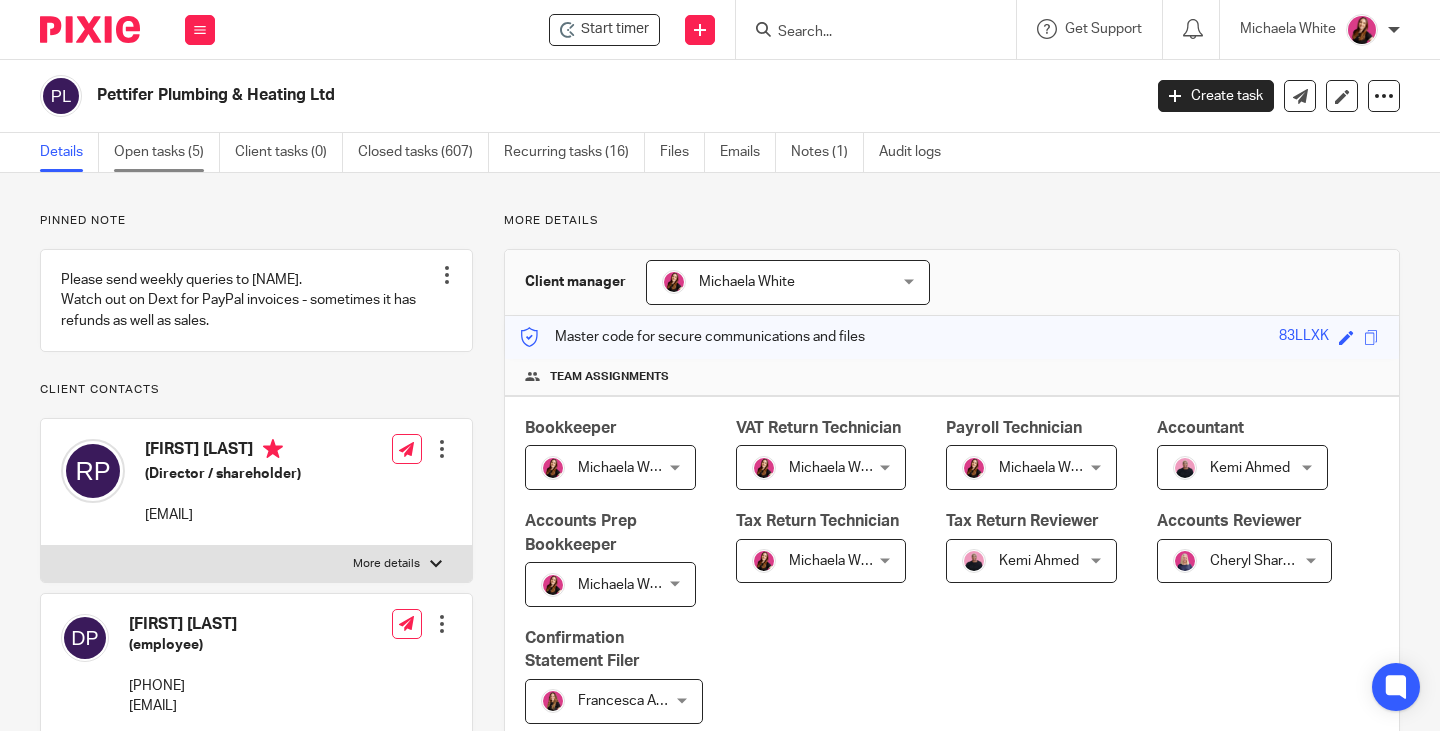 click on "Open tasks (5)" at bounding box center [167, 152] 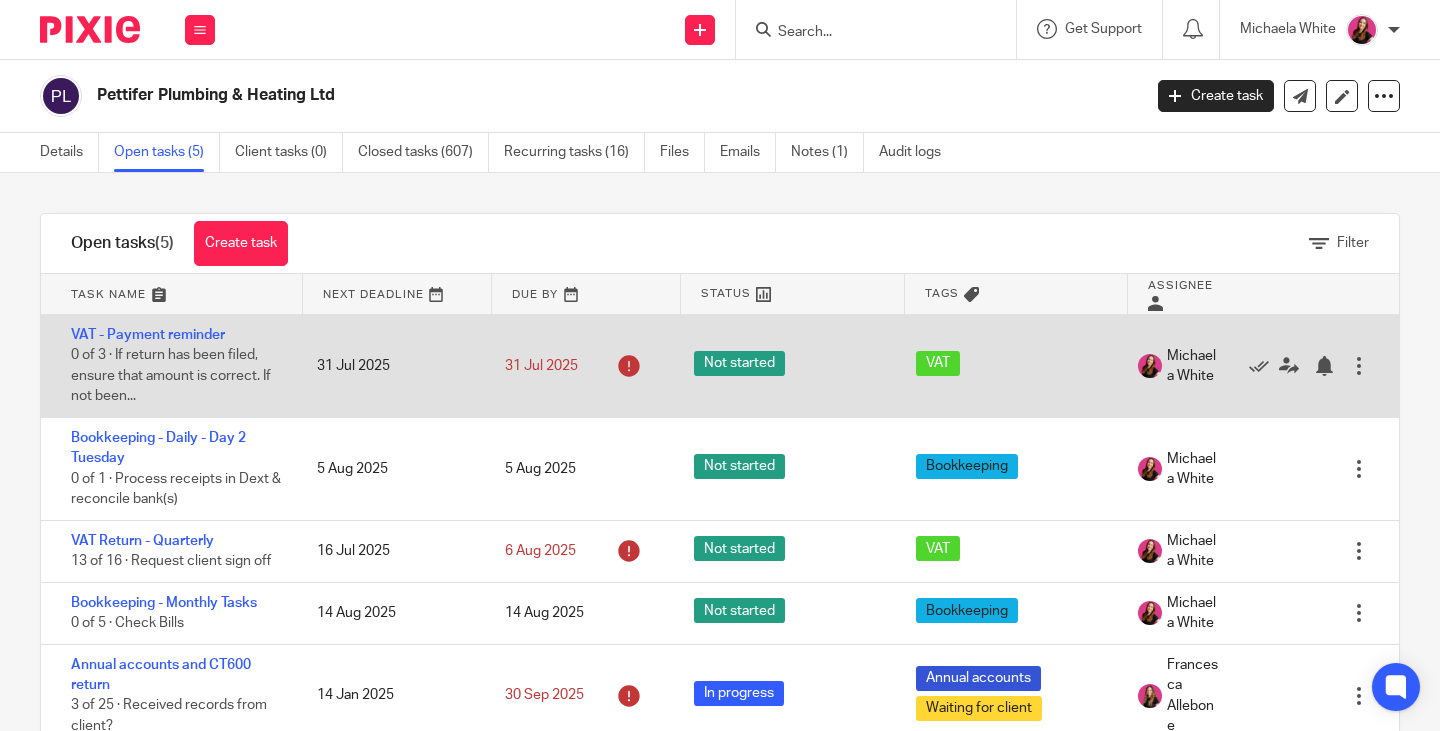 scroll, scrollTop: 0, scrollLeft: 0, axis: both 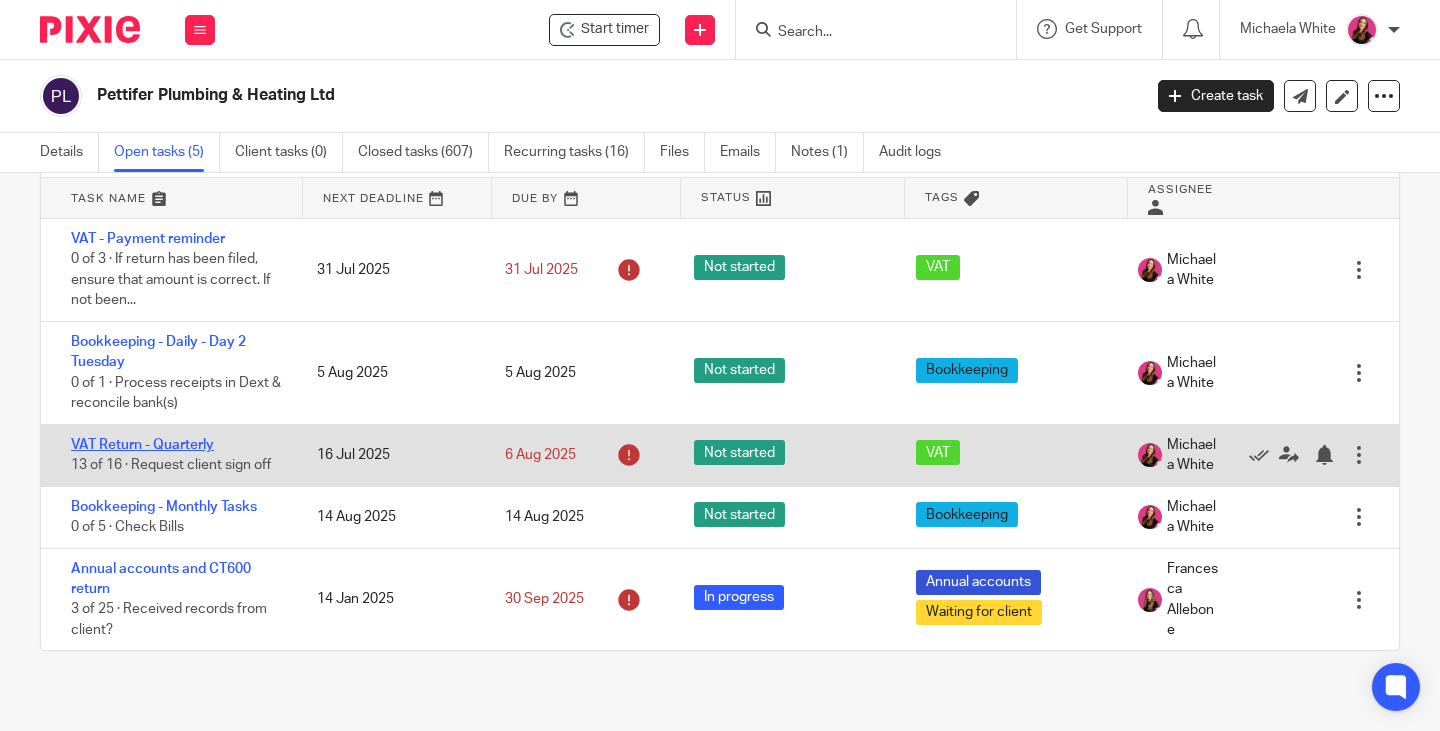 click on "VAT Return - Quarterly" at bounding box center [142, 445] 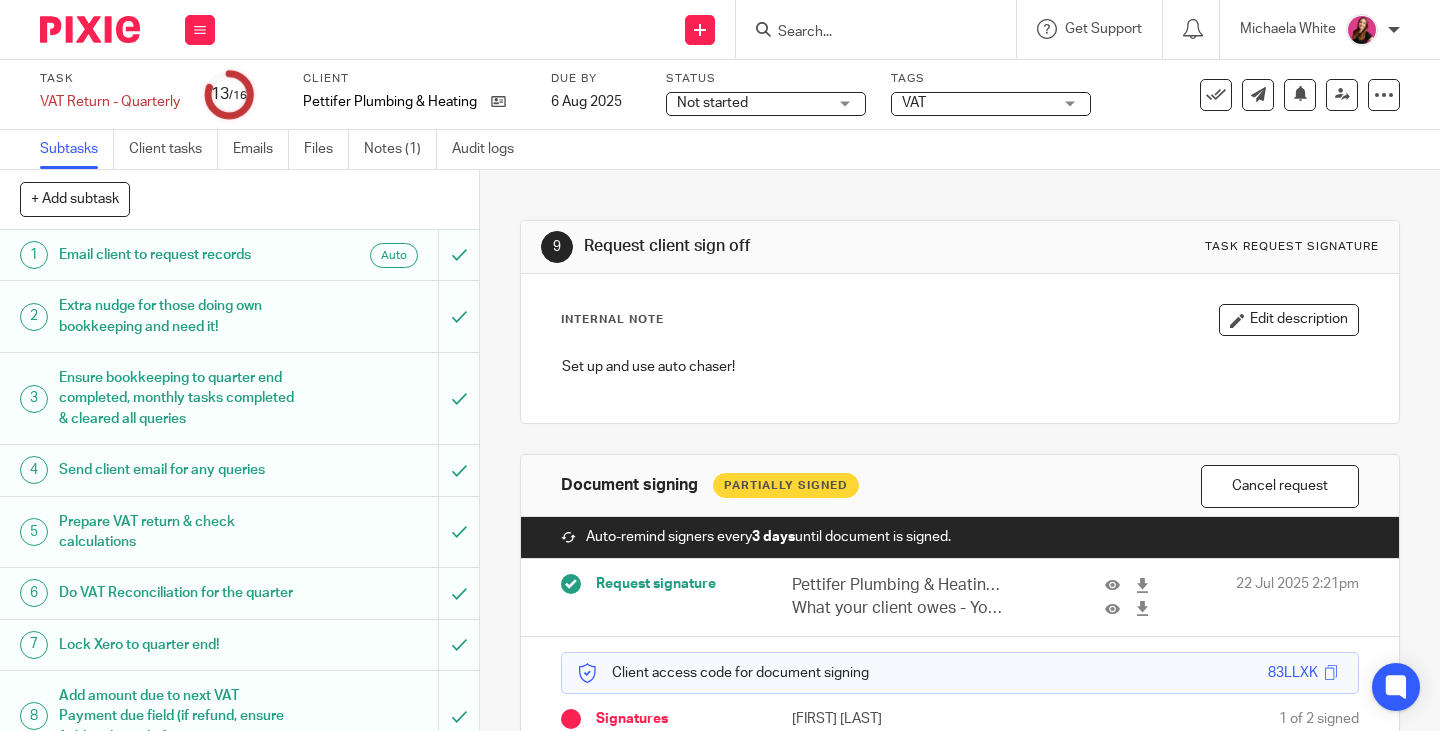 scroll, scrollTop: 0, scrollLeft: 0, axis: both 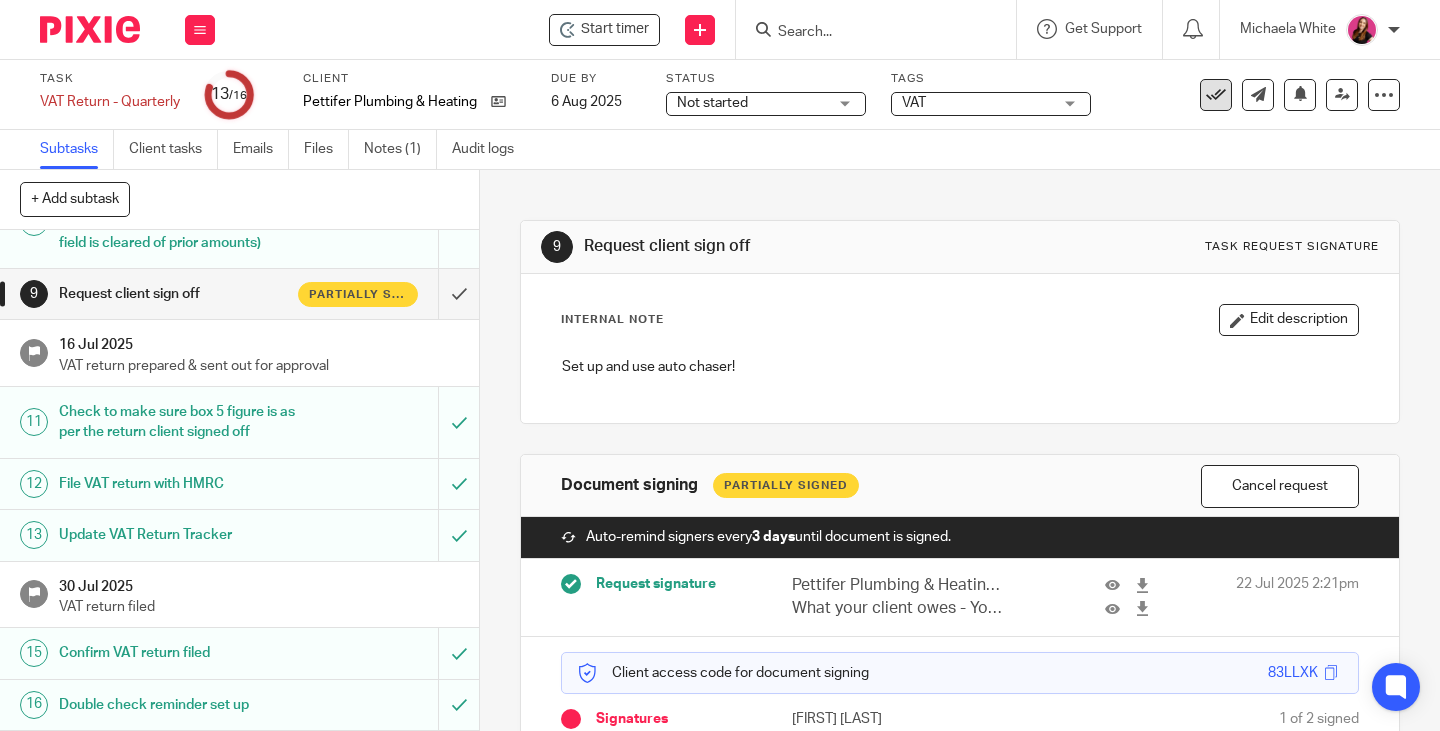 click at bounding box center [1216, 95] 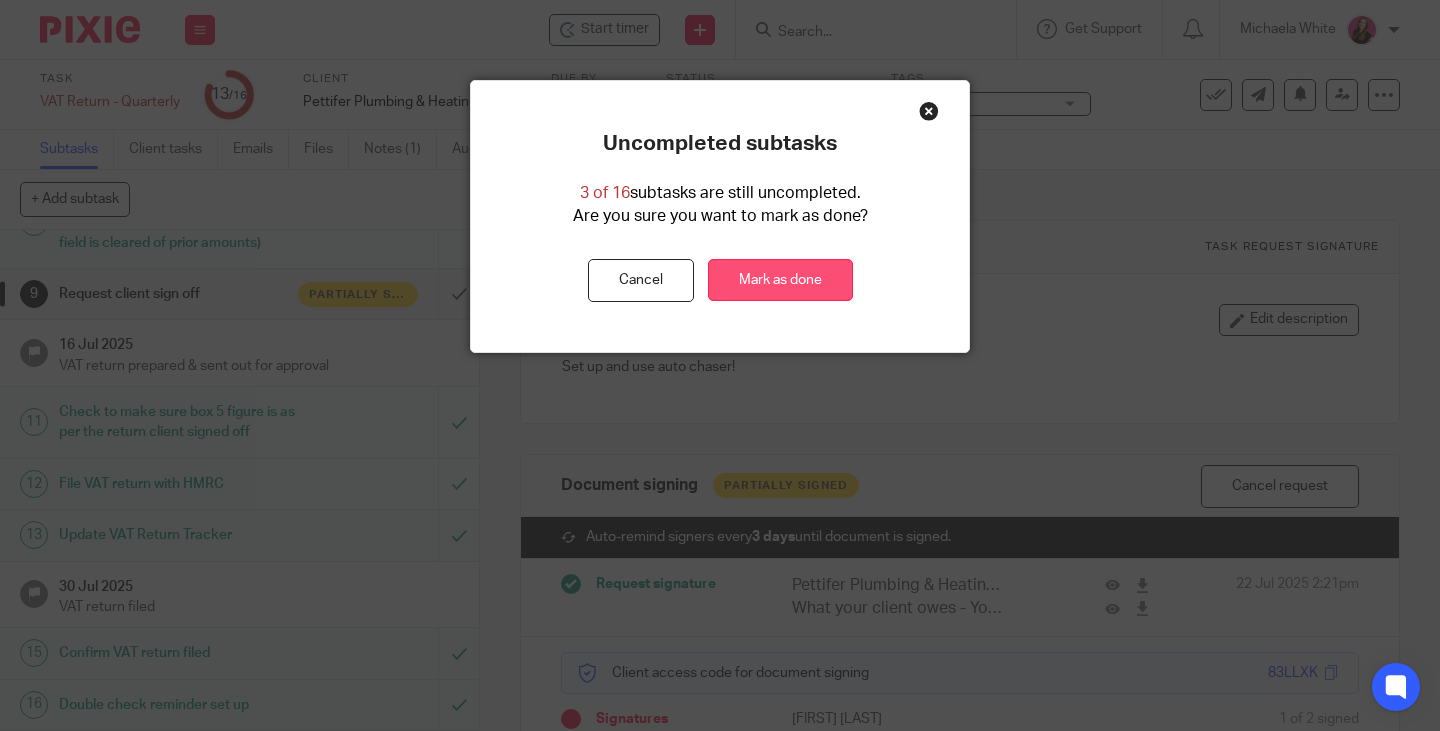click on "Mark as done" at bounding box center [780, 280] 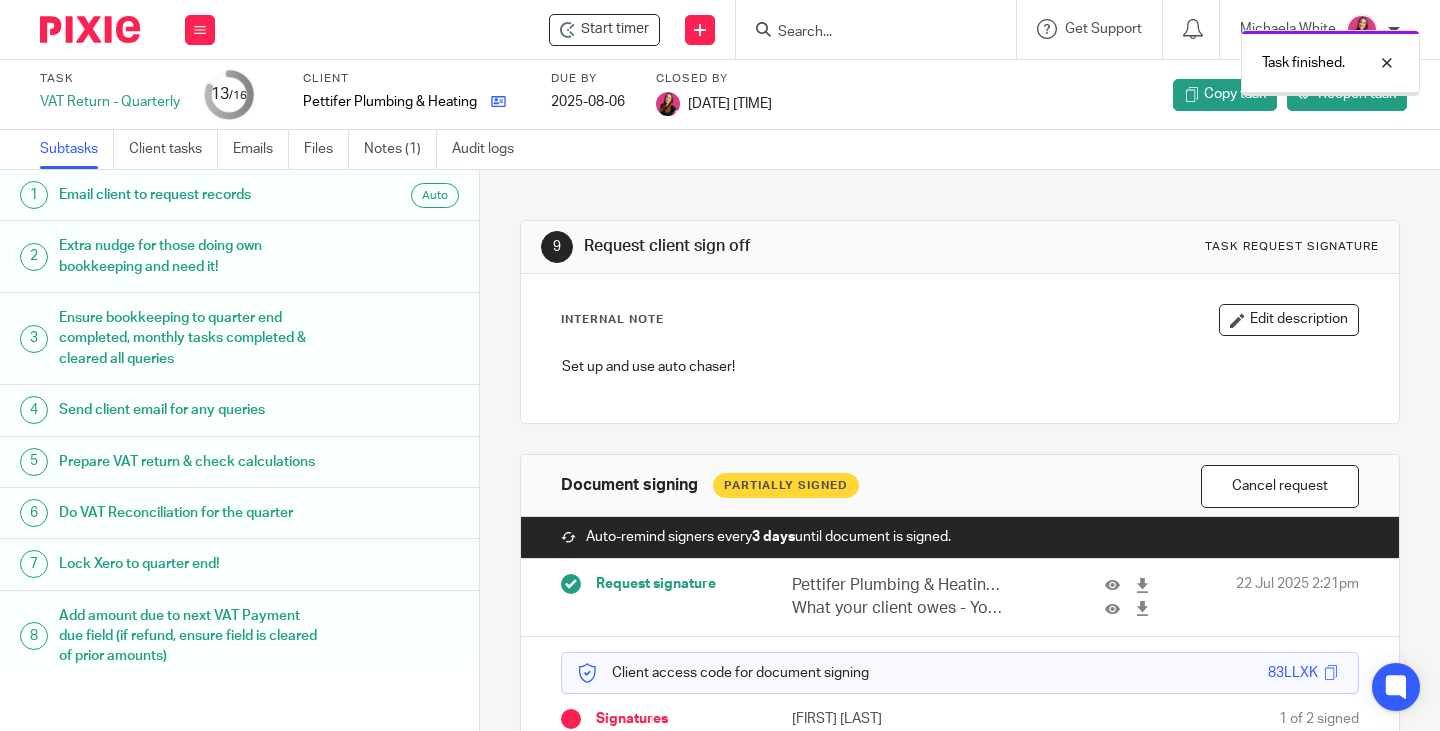 scroll, scrollTop: 0, scrollLeft: 0, axis: both 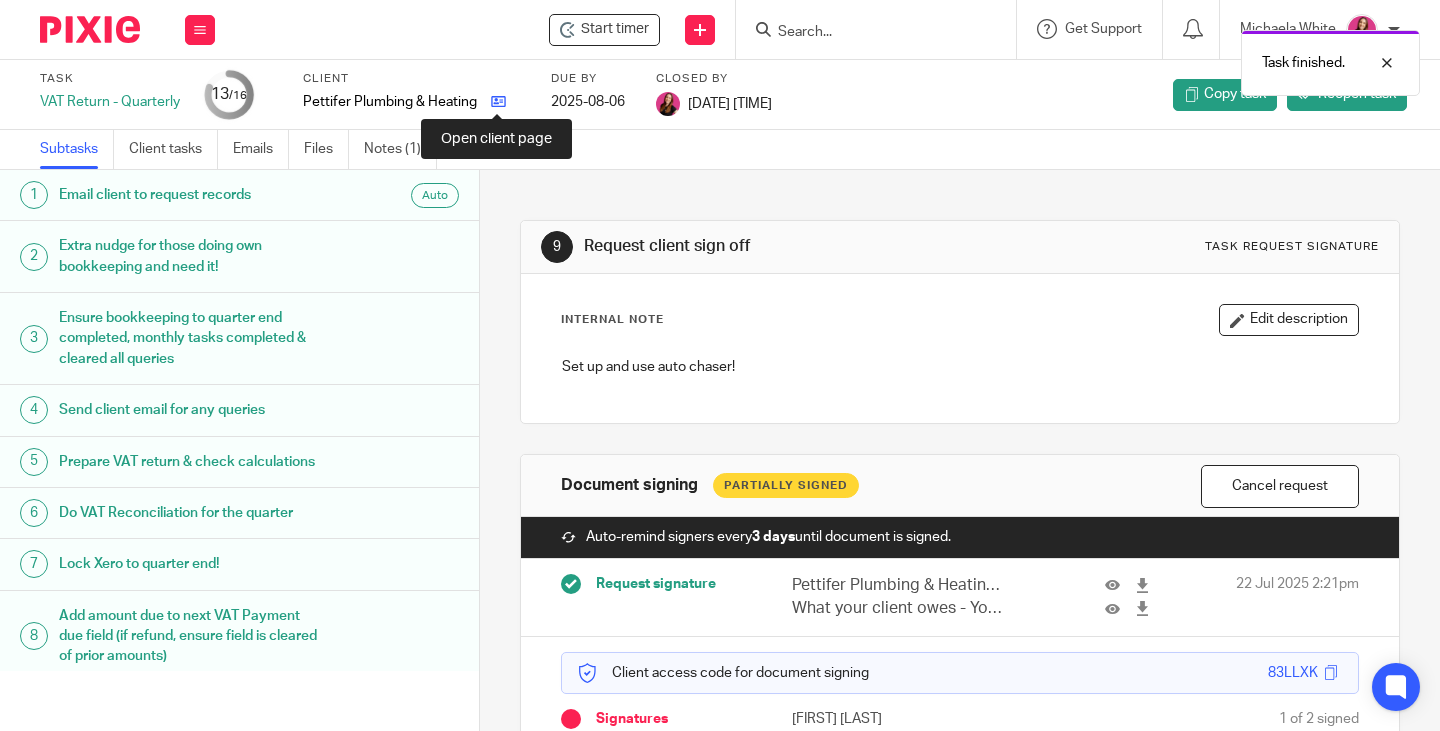 click at bounding box center [498, 101] 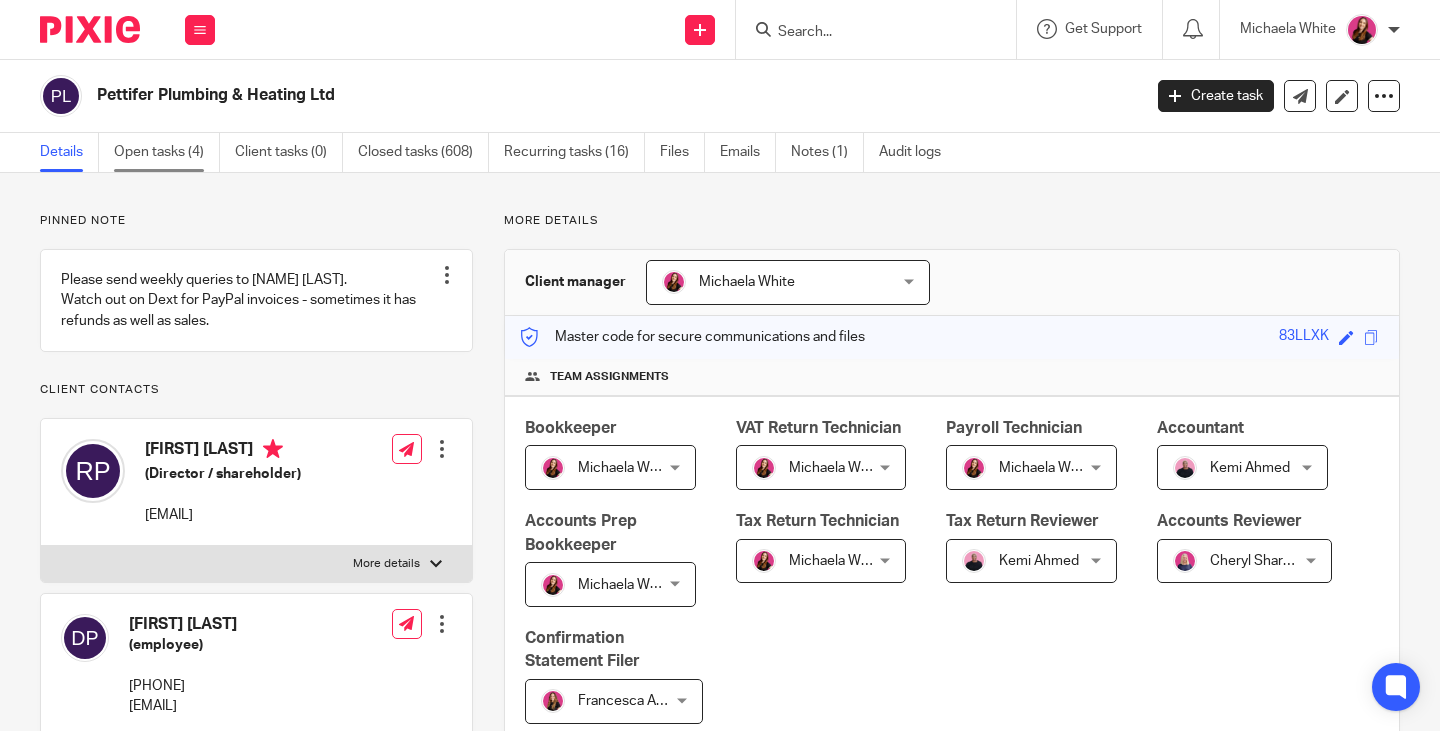 click on "Open tasks (4)" at bounding box center [167, 152] 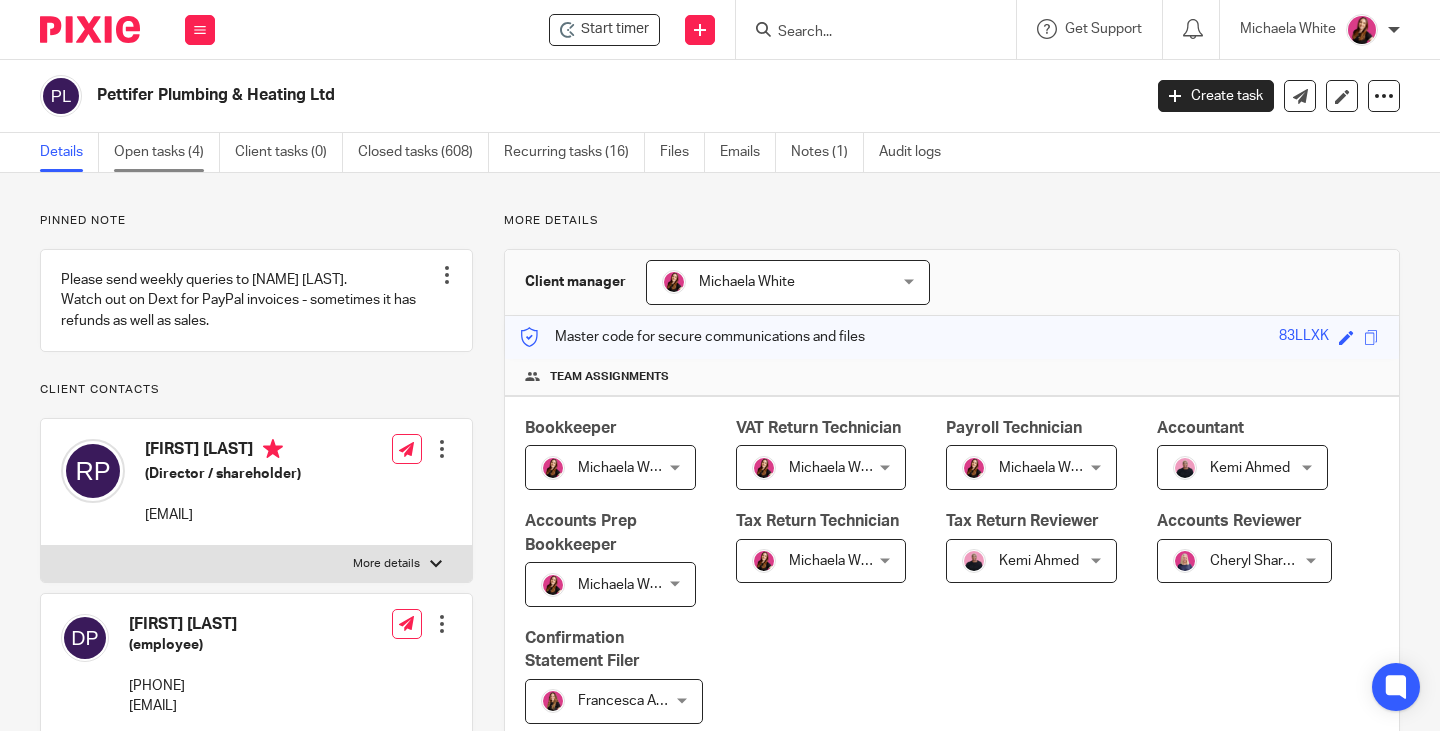 scroll, scrollTop: 0, scrollLeft: 0, axis: both 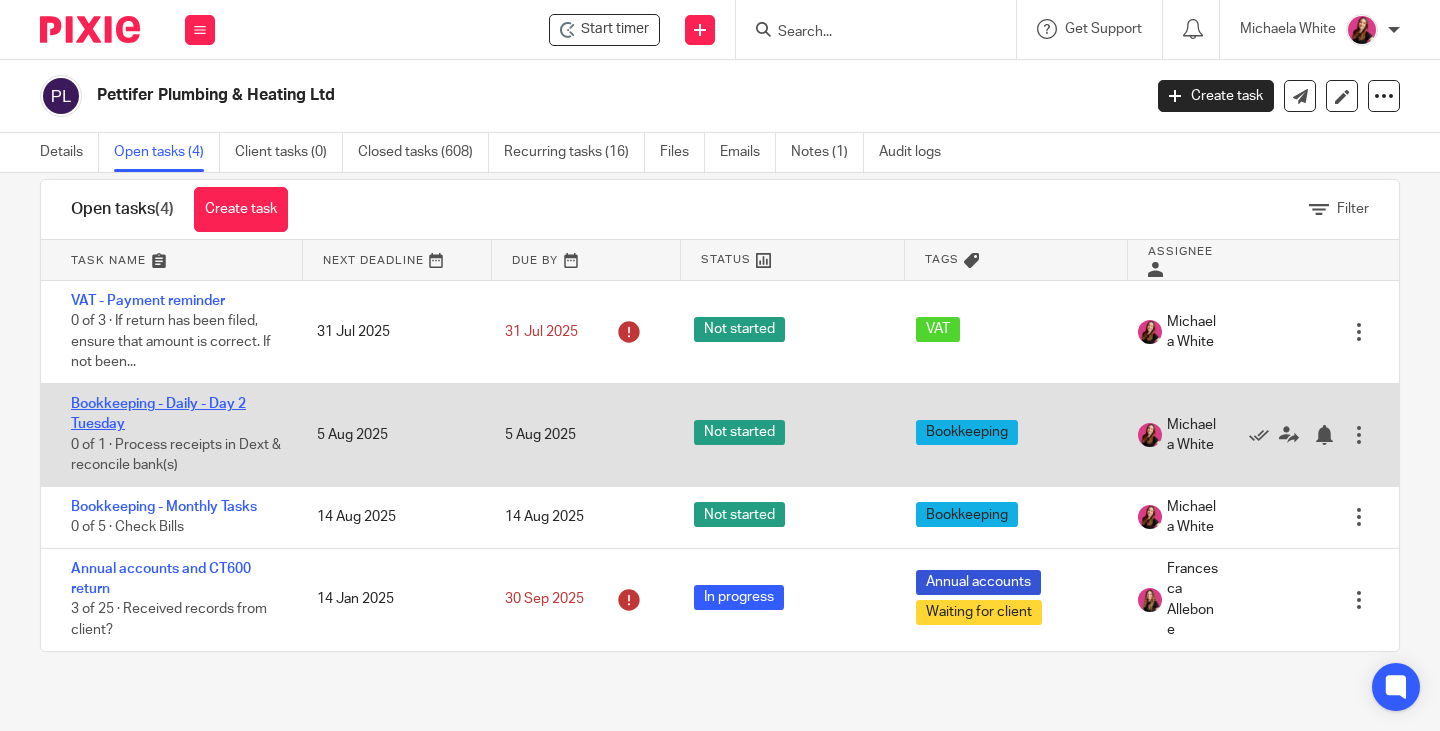 click on "Bookkeeping - Daily - Day 2 Tuesday" at bounding box center (158, 414) 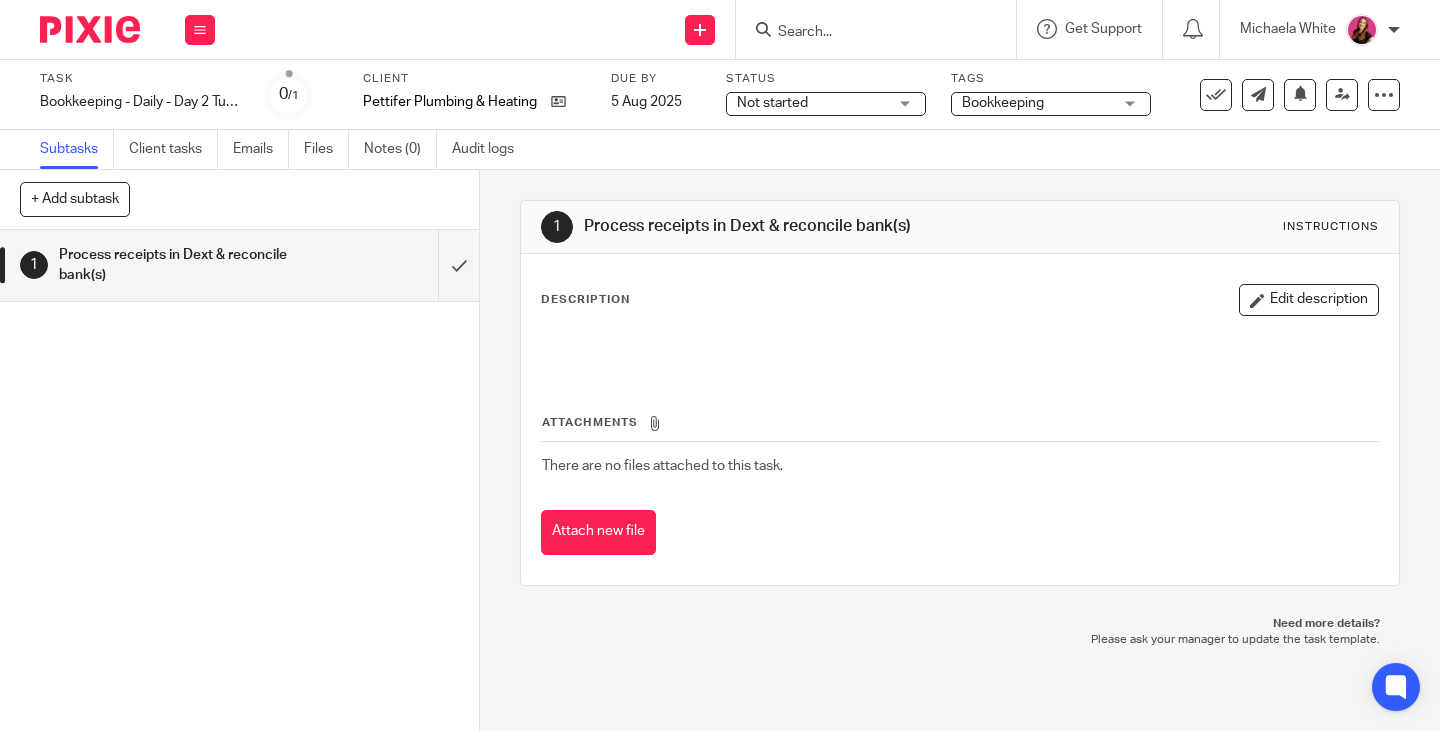 scroll, scrollTop: 0, scrollLeft: 0, axis: both 